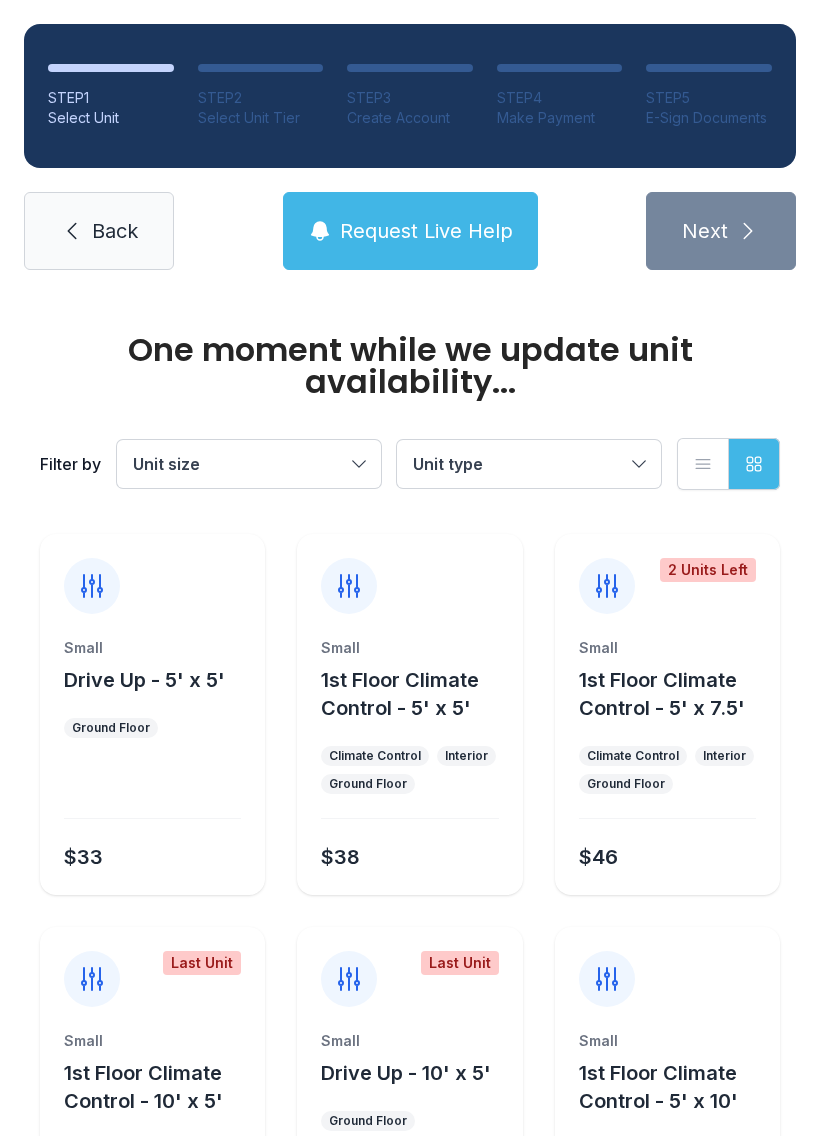 scroll, scrollTop: 0, scrollLeft: 0, axis: both 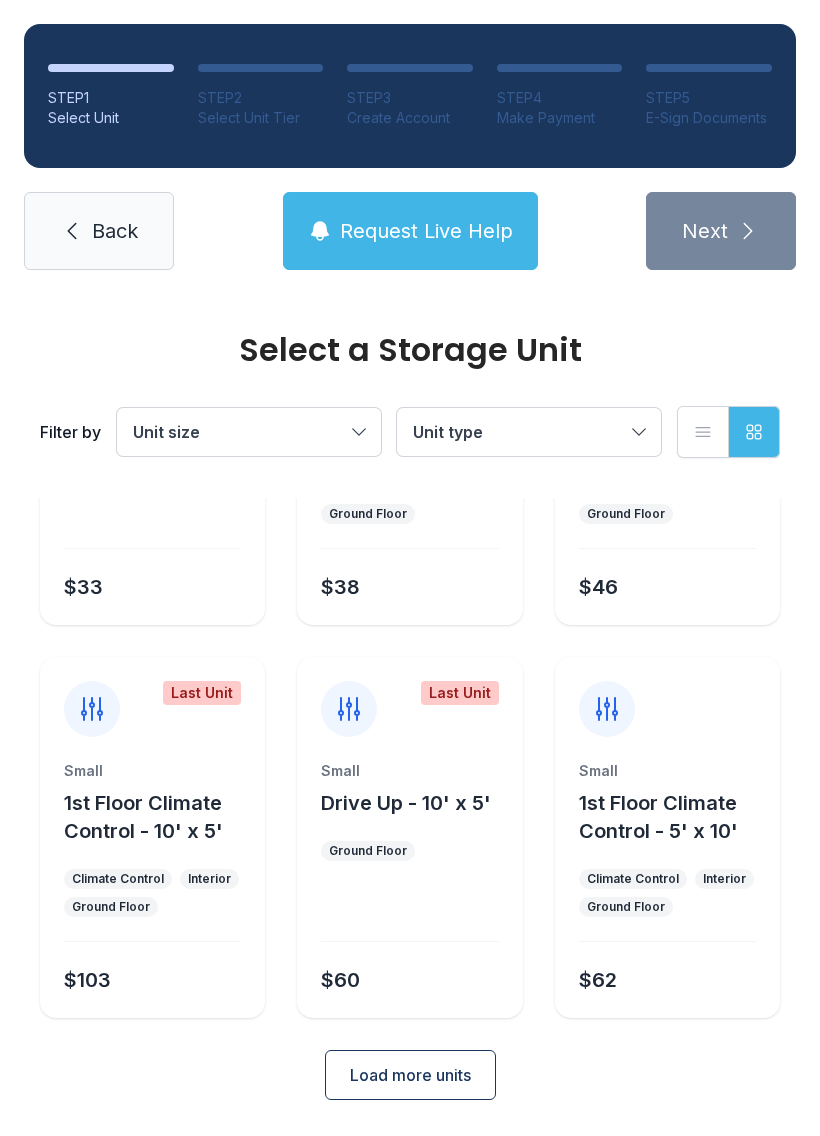 click on "Load more units" at bounding box center (410, 1075) 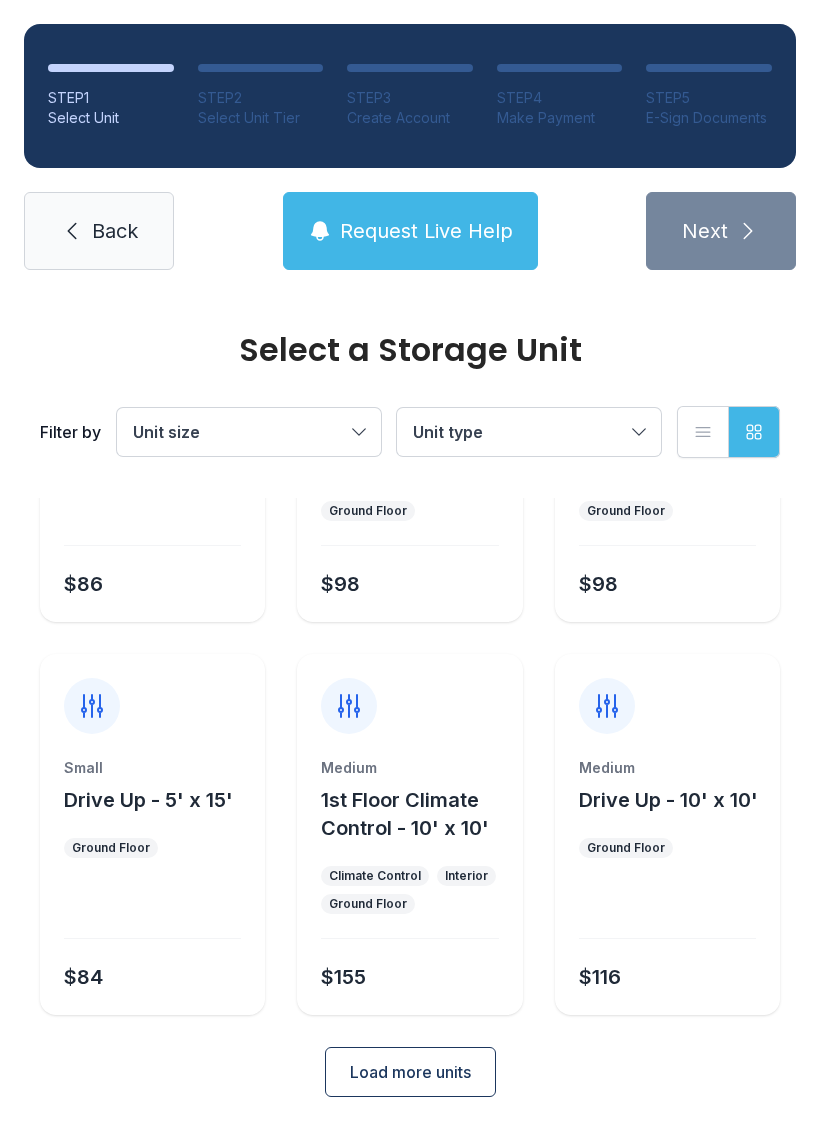 scroll, scrollTop: 1024, scrollLeft: 0, axis: vertical 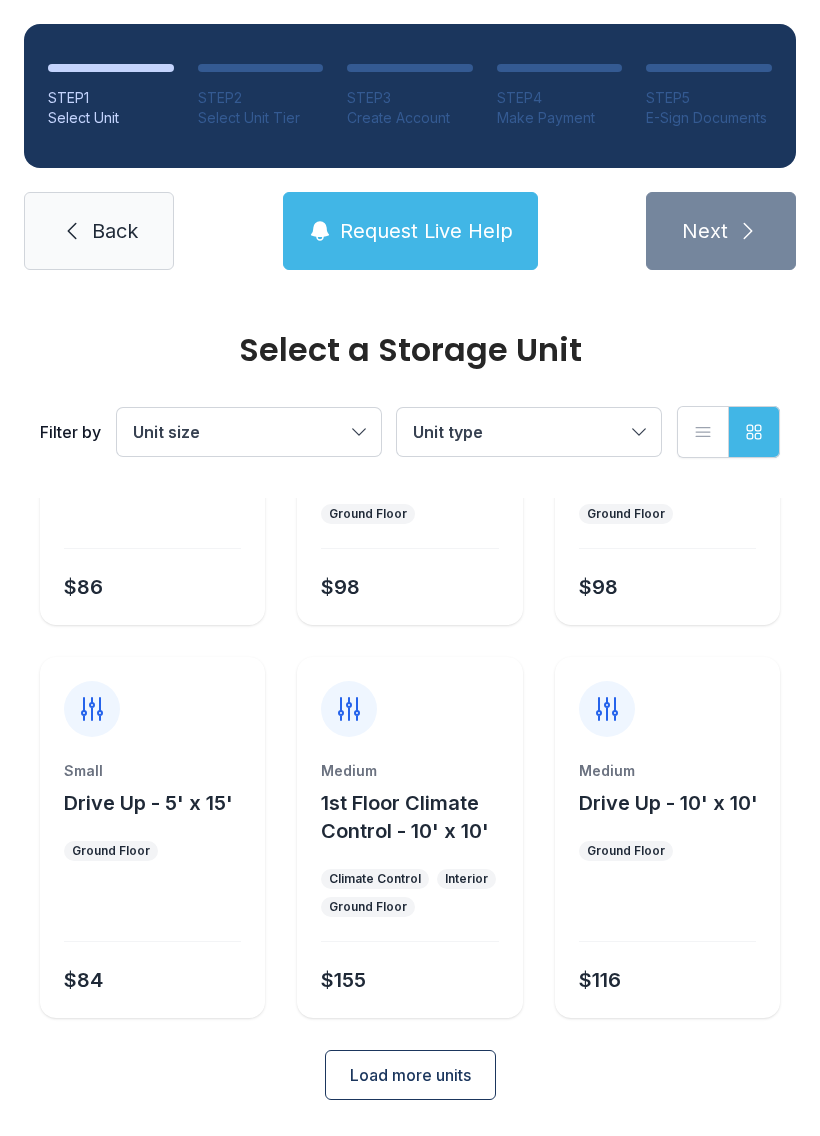 click on "Load more units" at bounding box center (410, 1075) 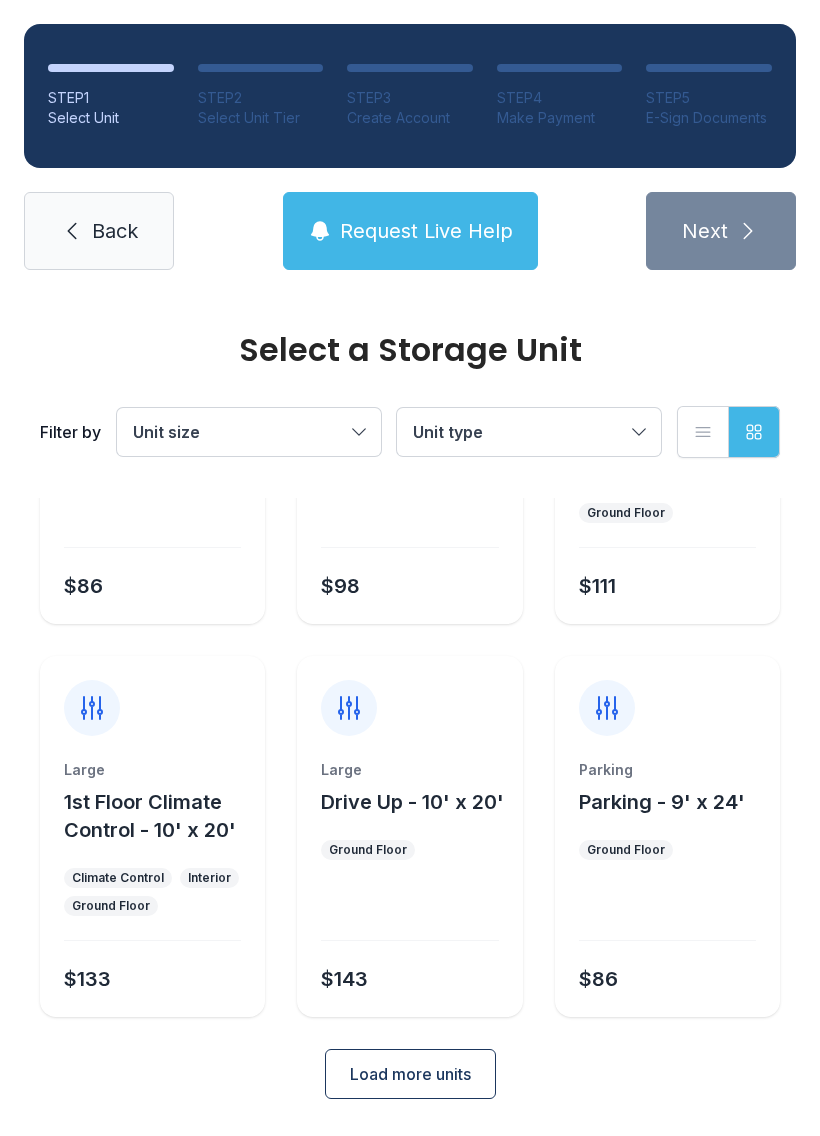 scroll, scrollTop: 1810, scrollLeft: 0, axis: vertical 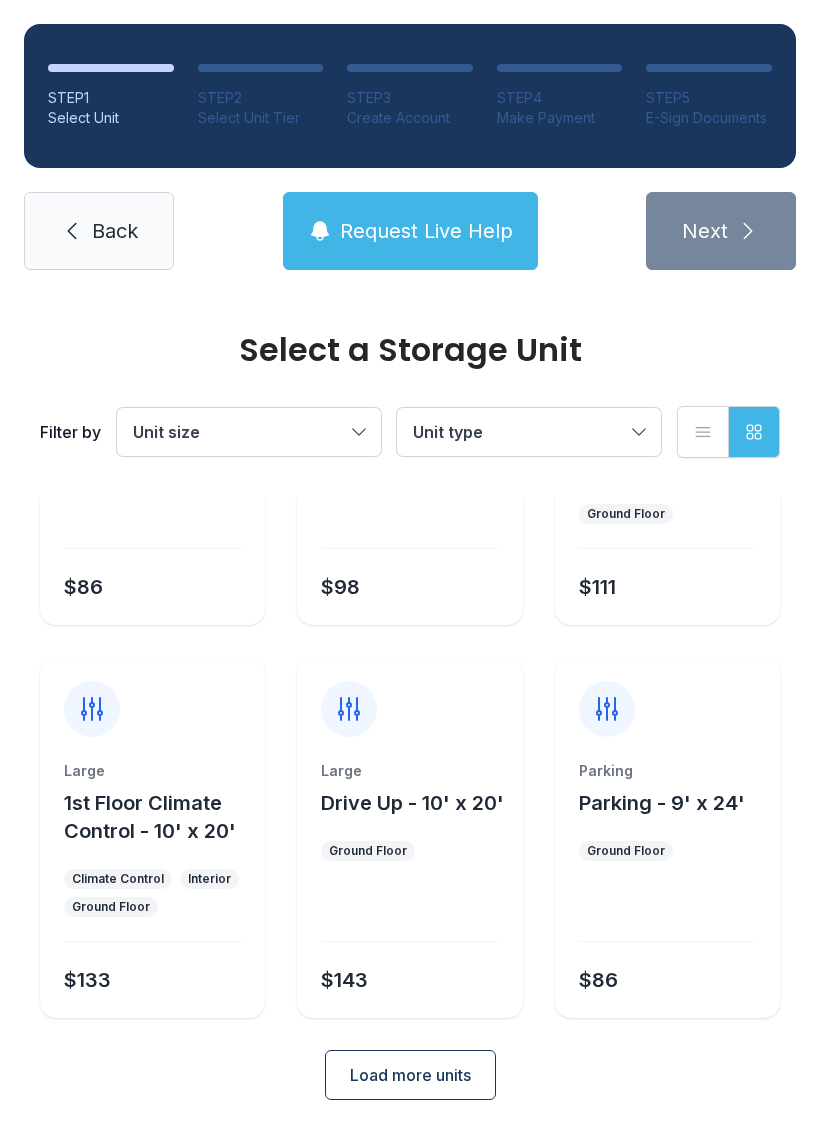 click on "Load more units" at bounding box center [410, 1075] 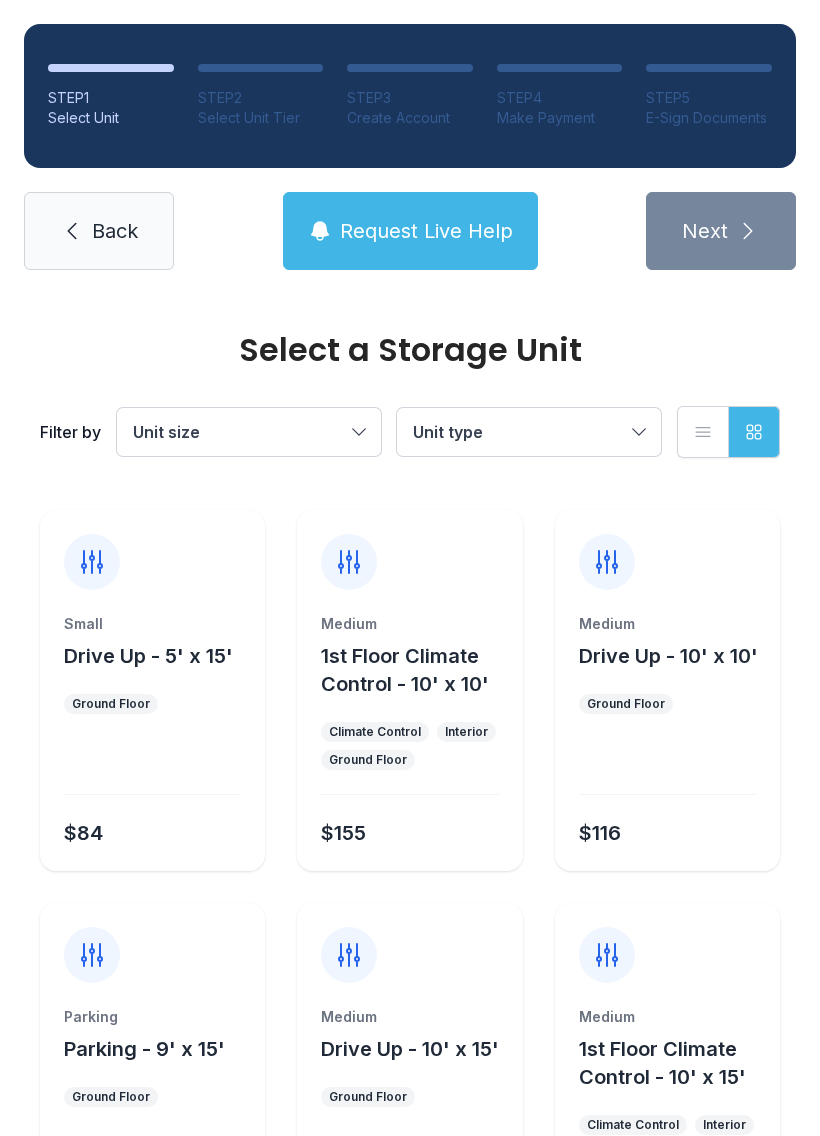 scroll, scrollTop: 1132, scrollLeft: 0, axis: vertical 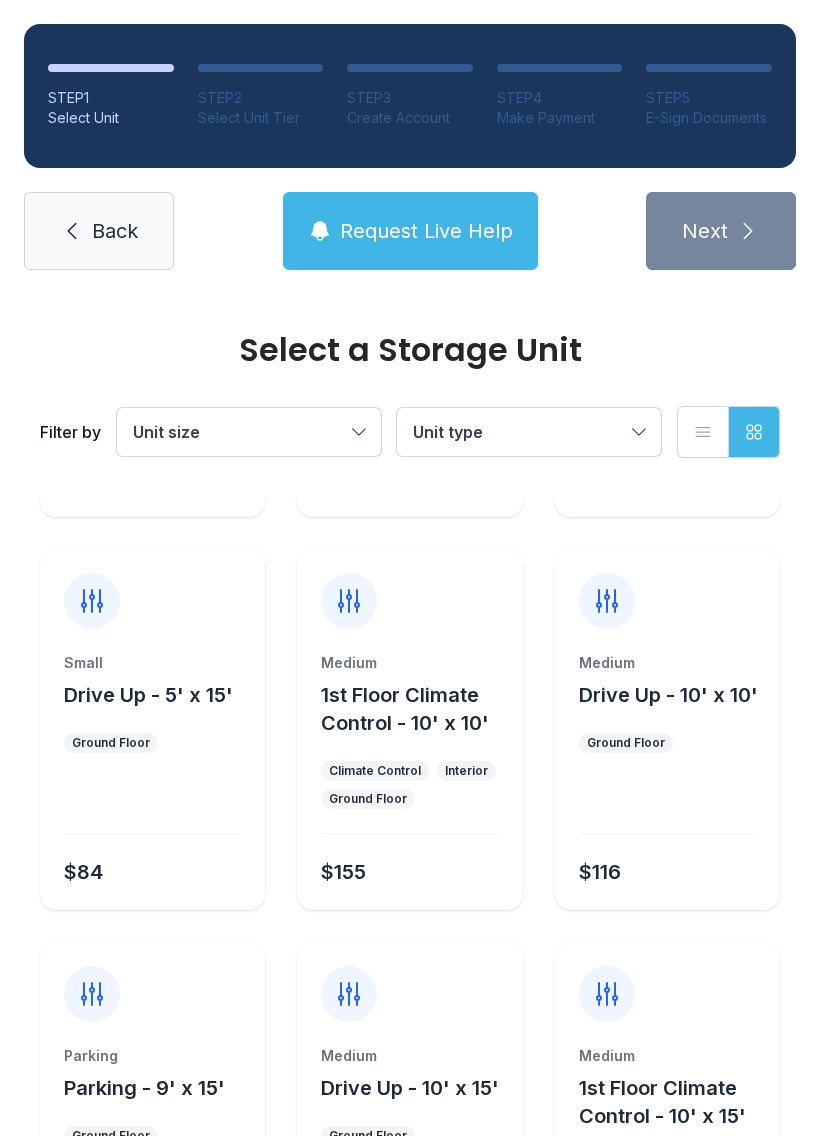 click at bounding box center (667, 805) 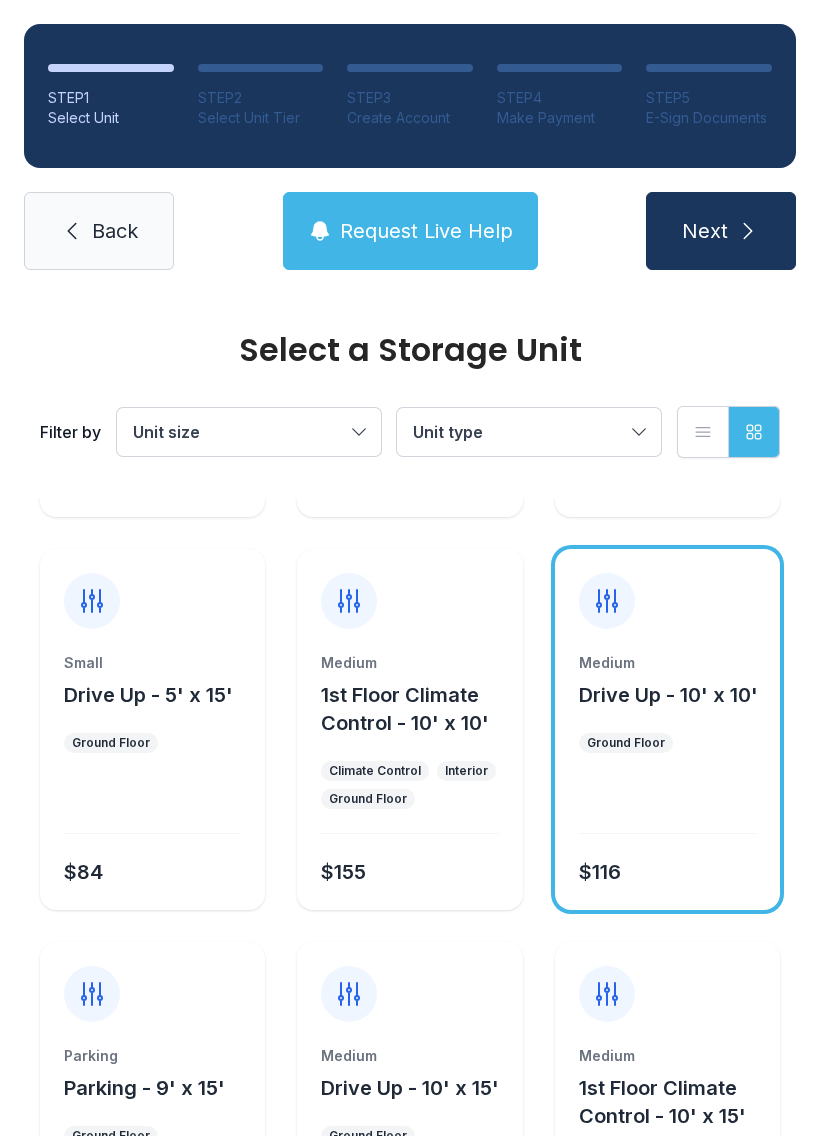 click on "Next" at bounding box center [721, 231] 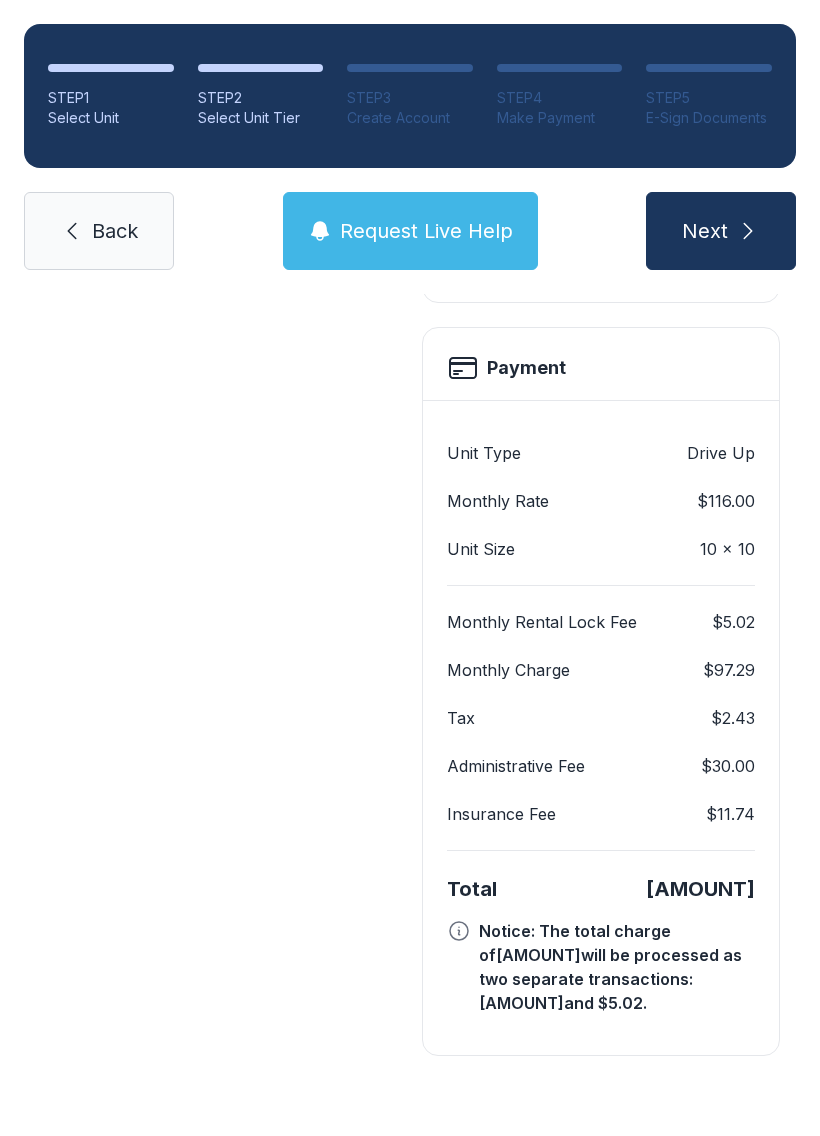 scroll, scrollTop: 0, scrollLeft: 0, axis: both 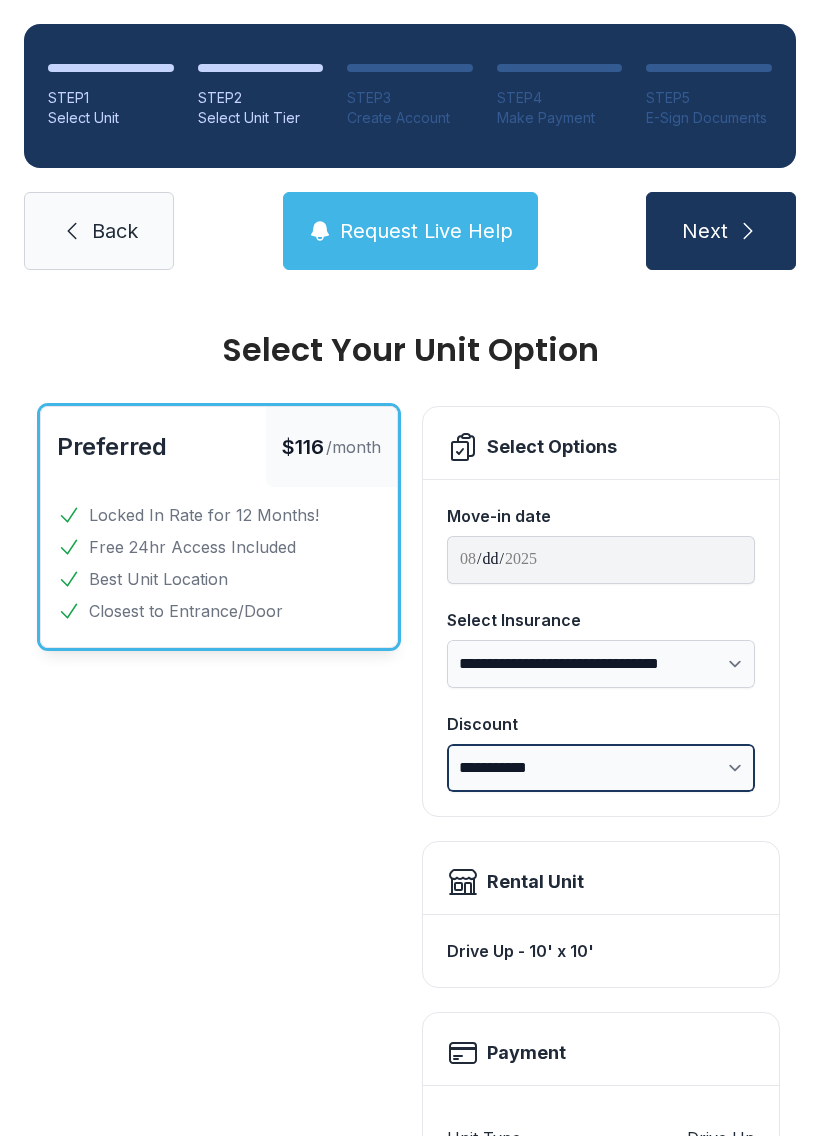 click on "**********" at bounding box center [601, 768] 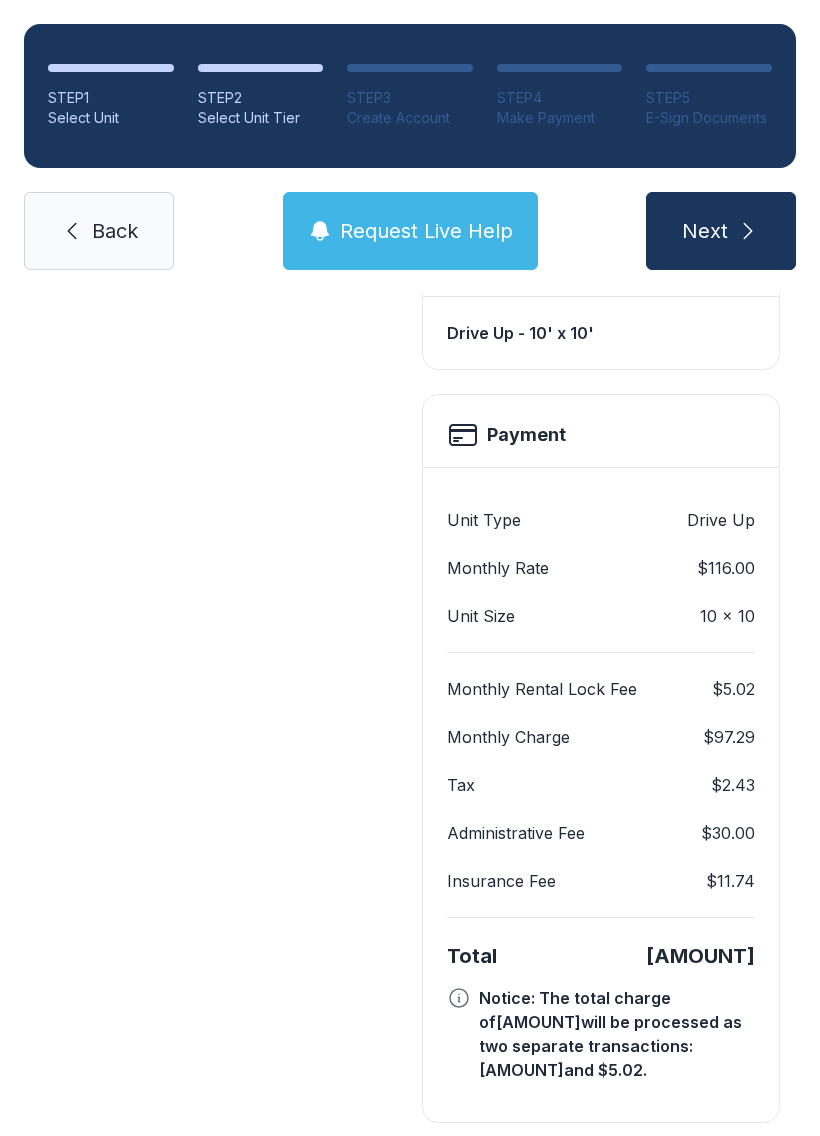 scroll, scrollTop: 617, scrollLeft: 0, axis: vertical 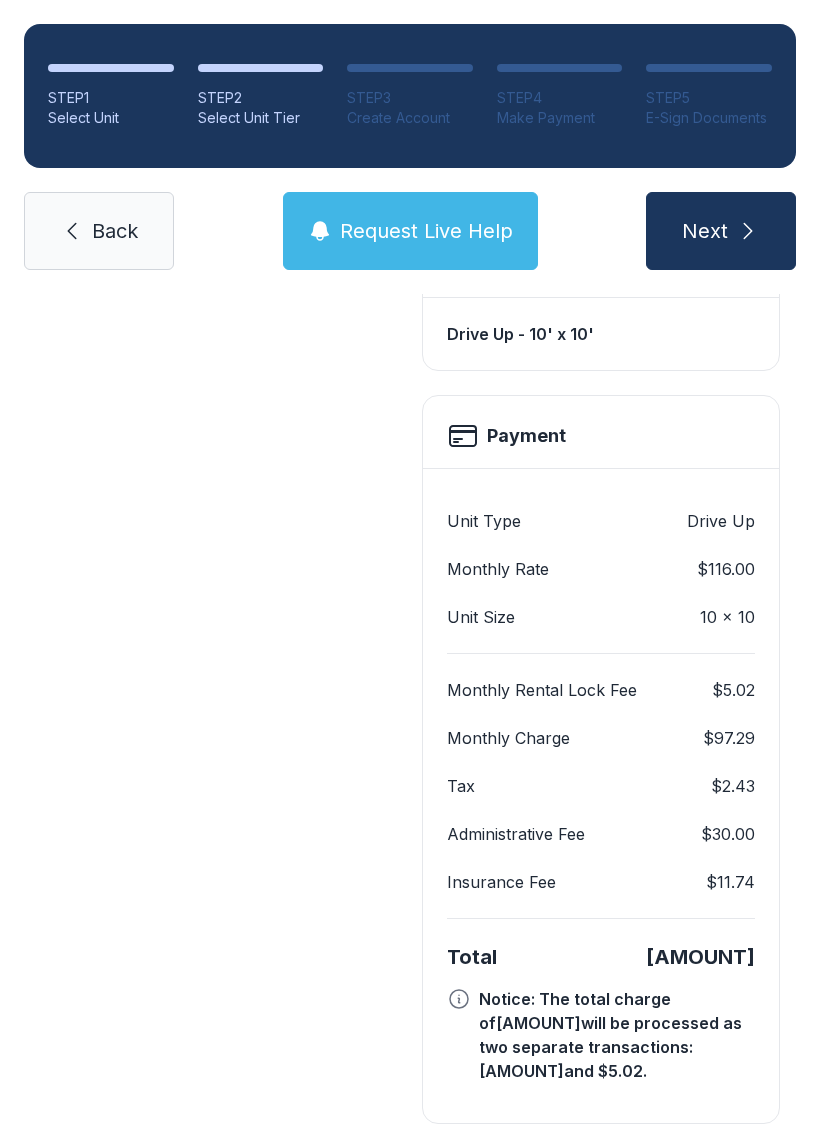 click on "Next" at bounding box center (721, 231) 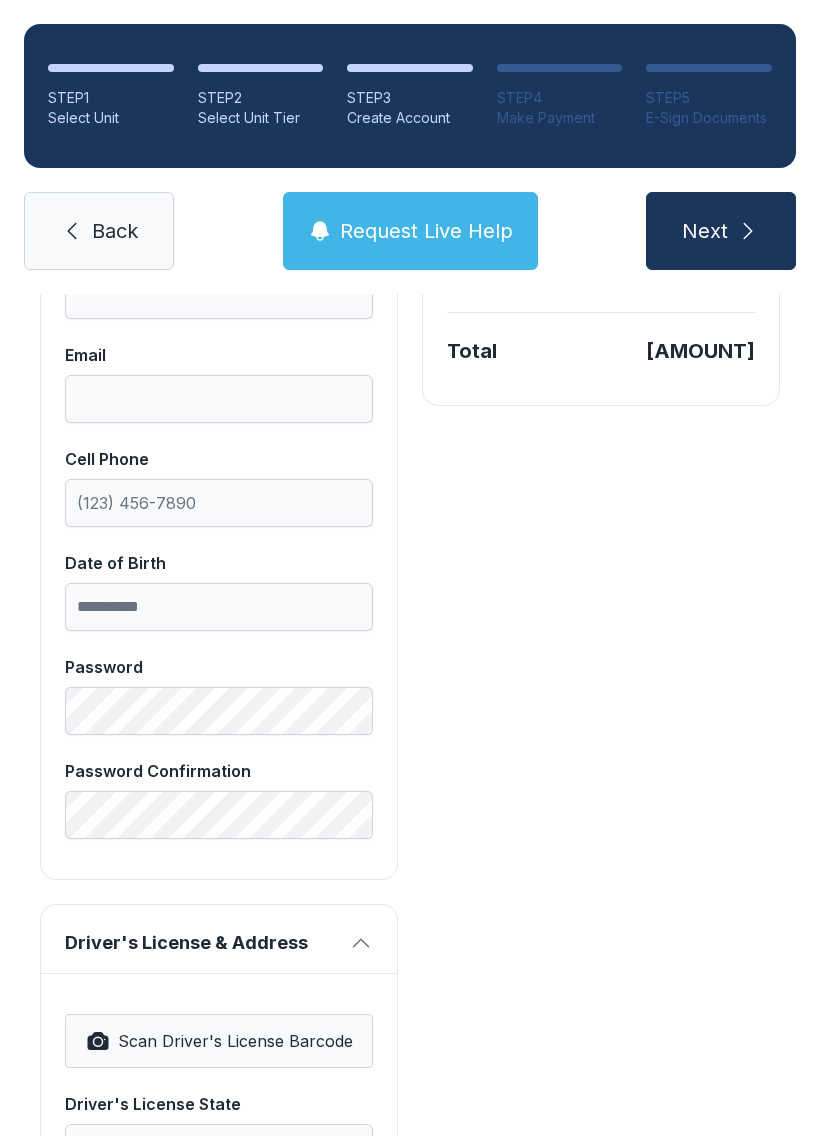 scroll, scrollTop: 0, scrollLeft: 0, axis: both 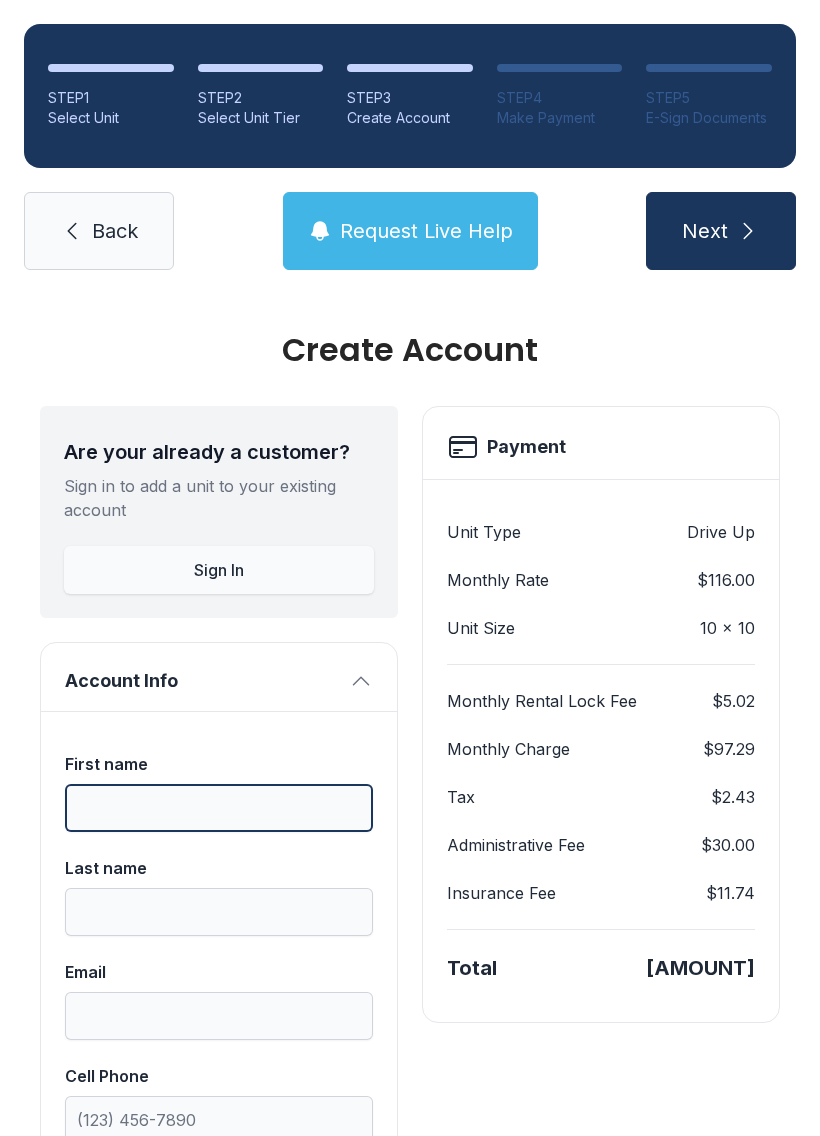 click on "First name" at bounding box center [219, 808] 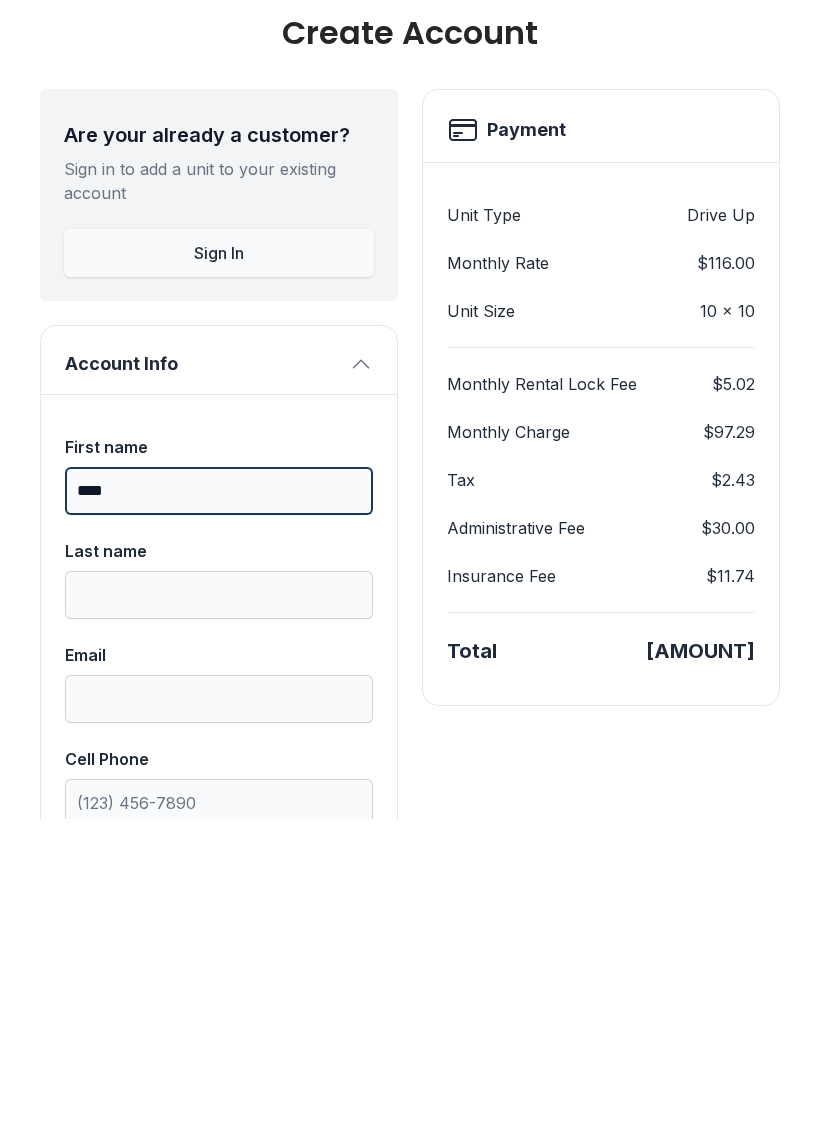 type on "****" 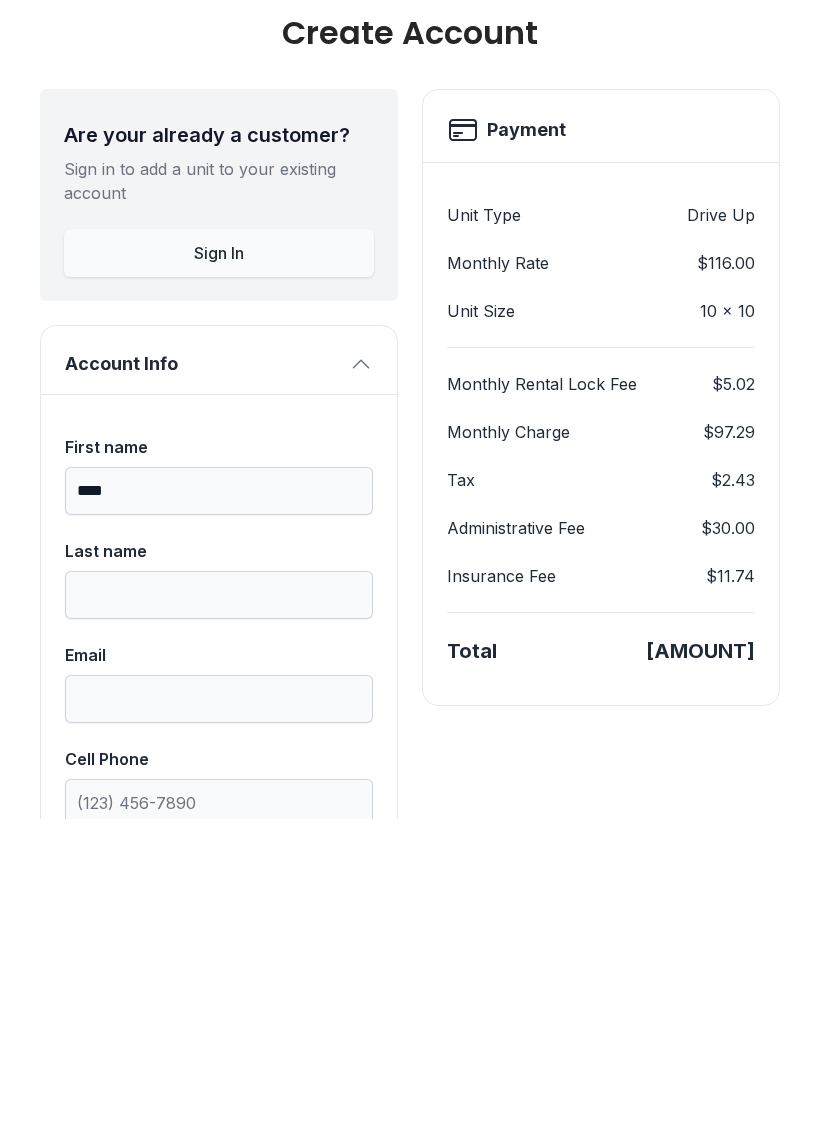 click on "Last name" at bounding box center (219, 912) 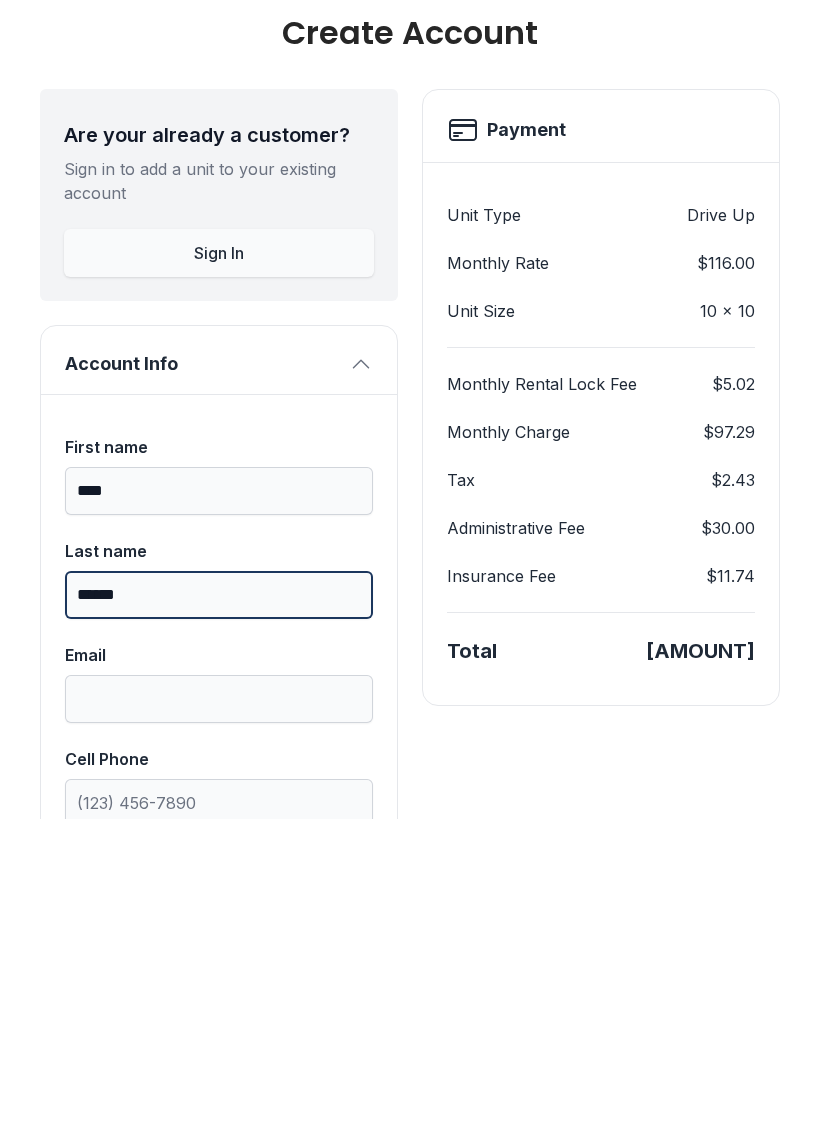 type on "******" 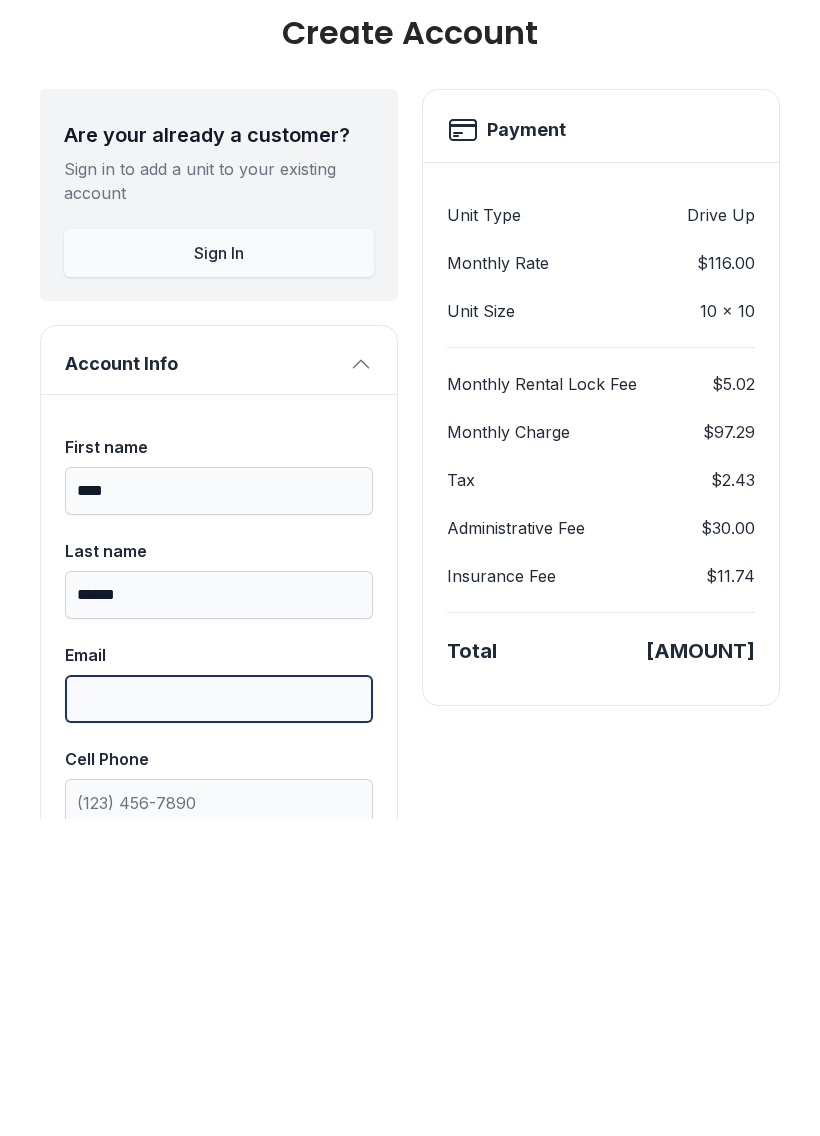 click on "Email" at bounding box center [219, 1016] 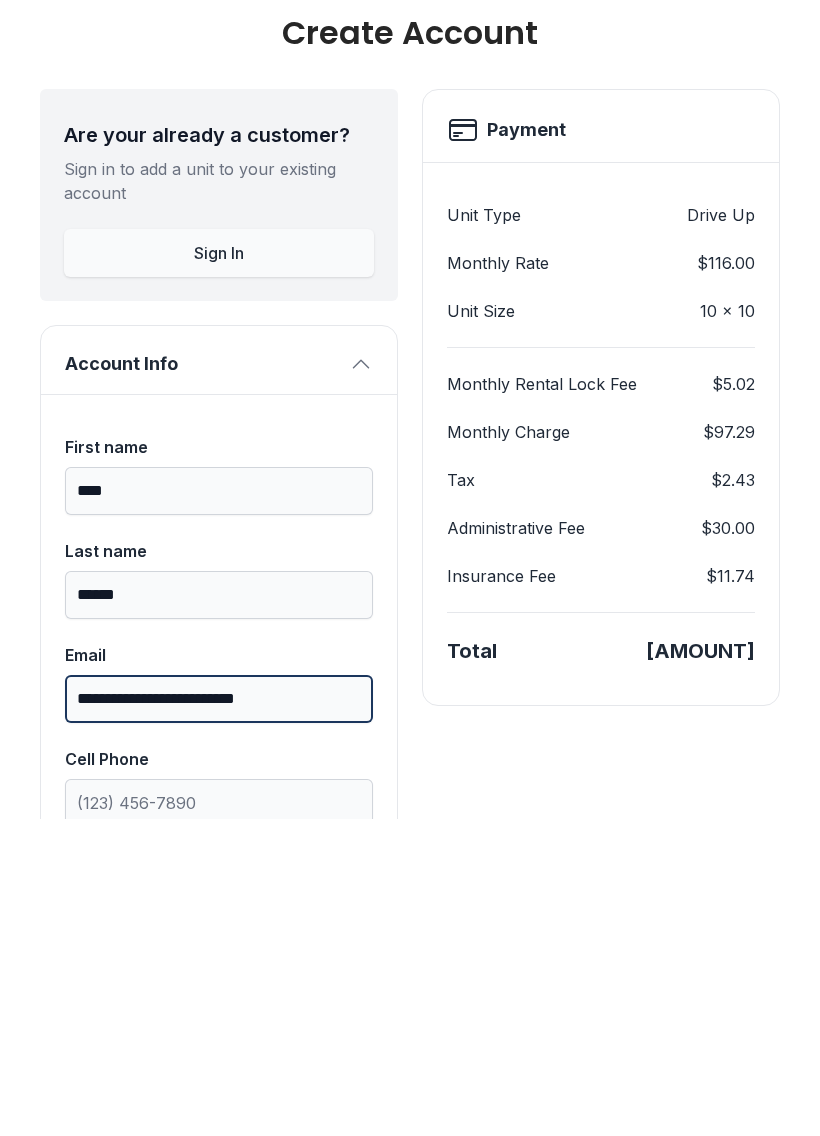 type on "**********" 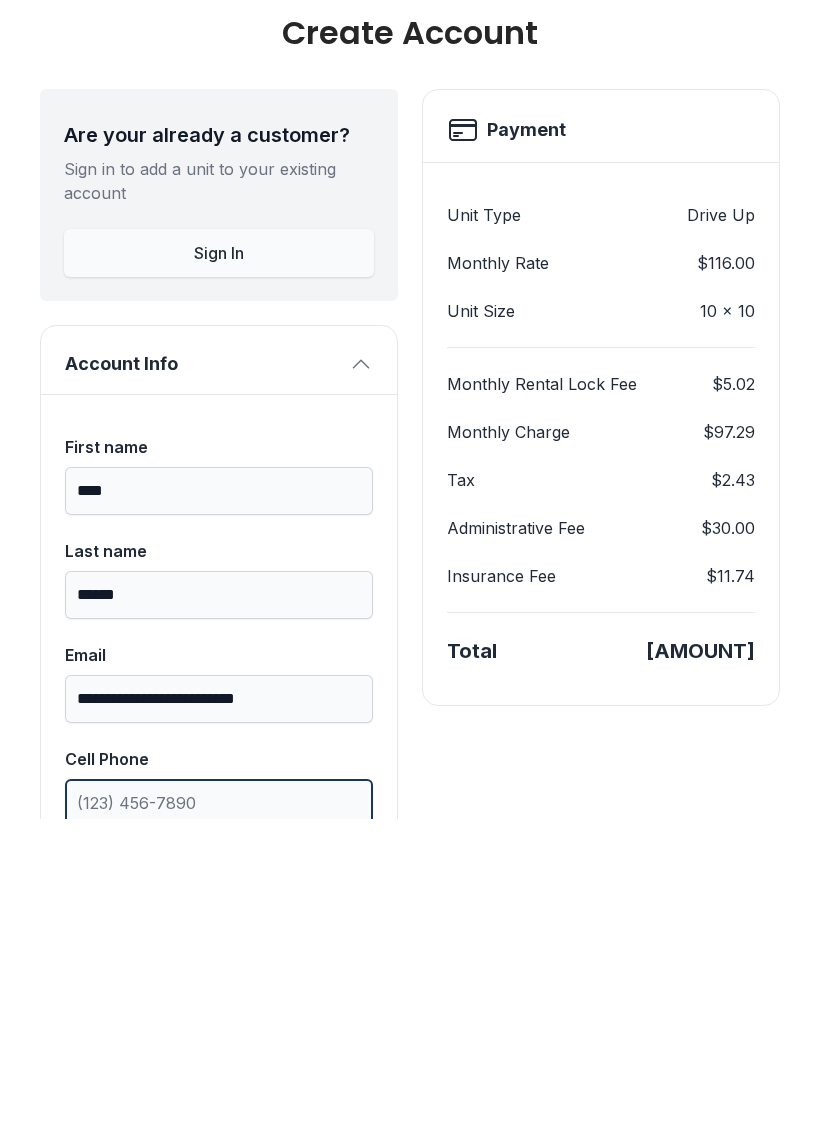 click on "Cell Phone" at bounding box center (219, 1120) 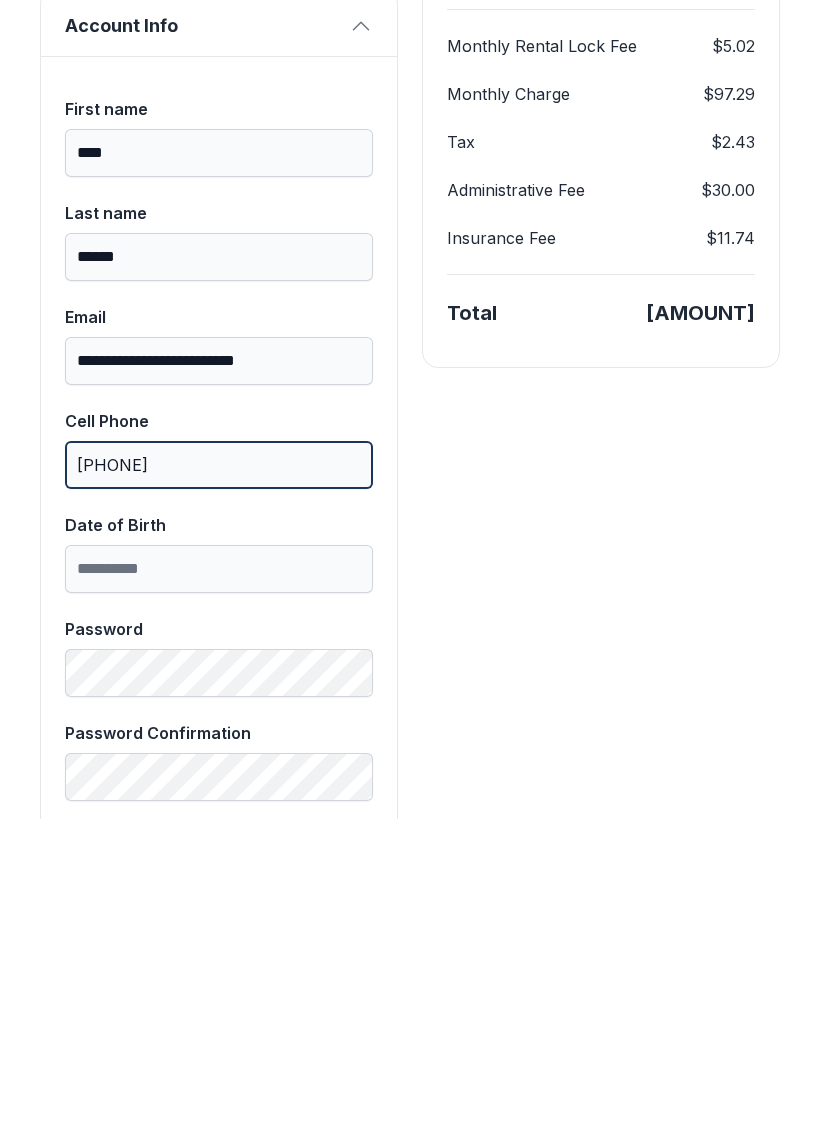 scroll, scrollTop: 339, scrollLeft: 0, axis: vertical 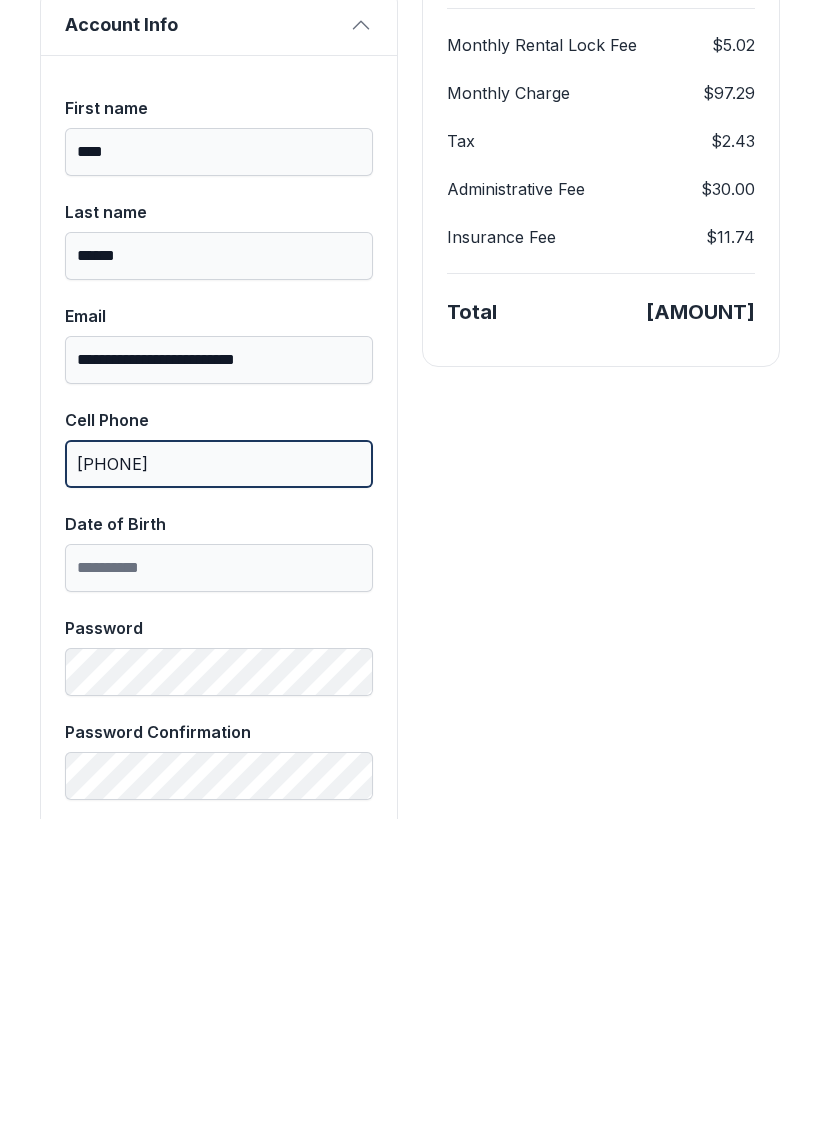 type on "[PHONE]" 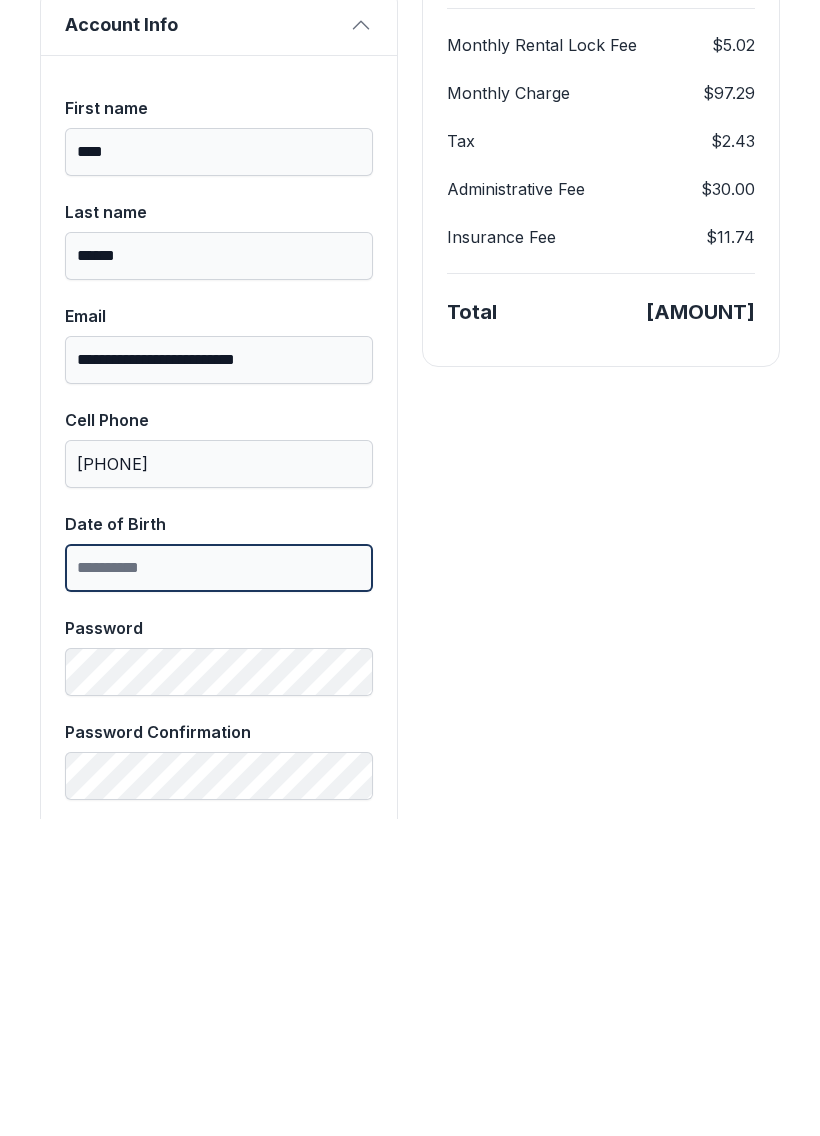 click on "Date of Birth" at bounding box center (219, 885) 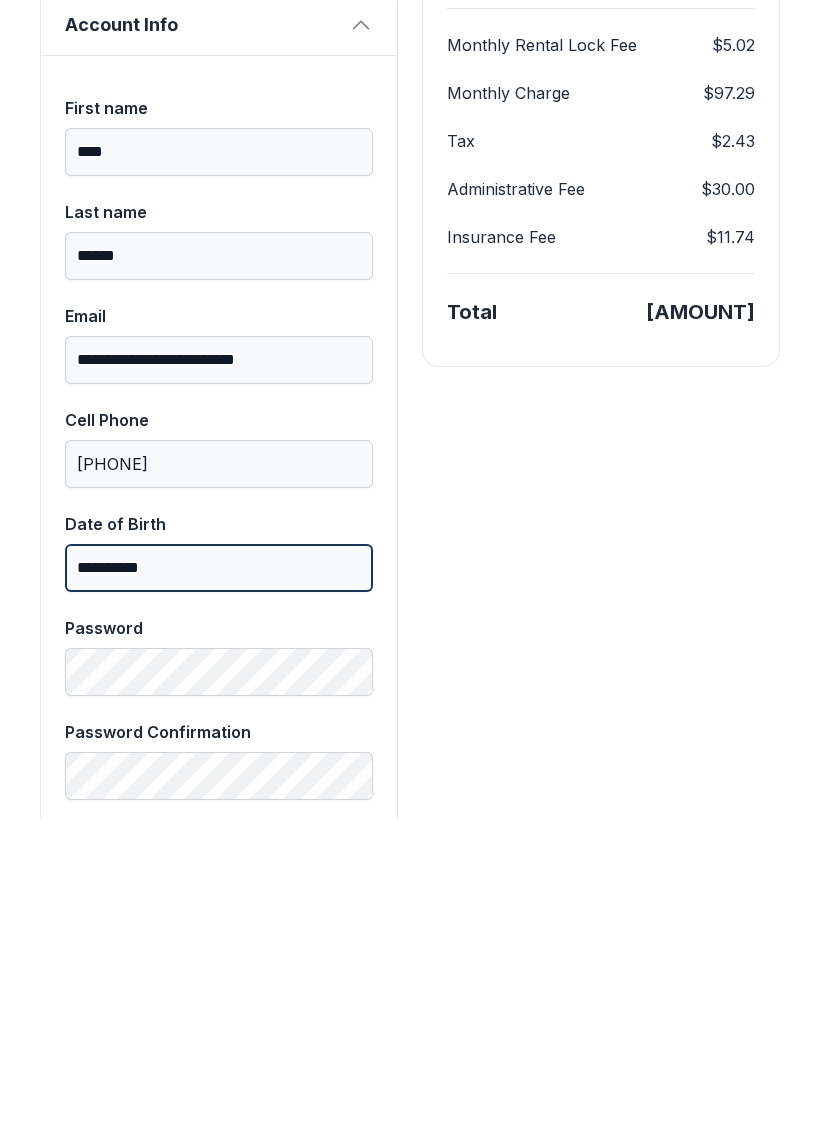 type on "**********" 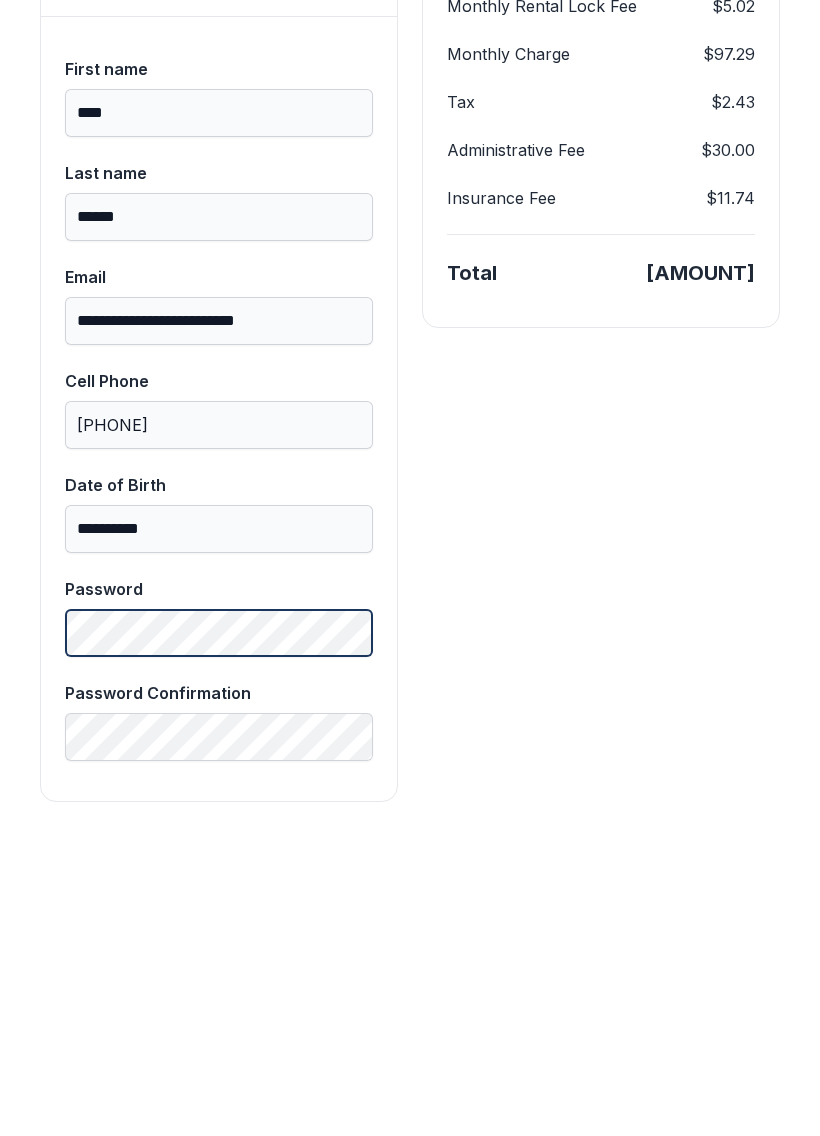 scroll, scrollTop: 418, scrollLeft: 0, axis: vertical 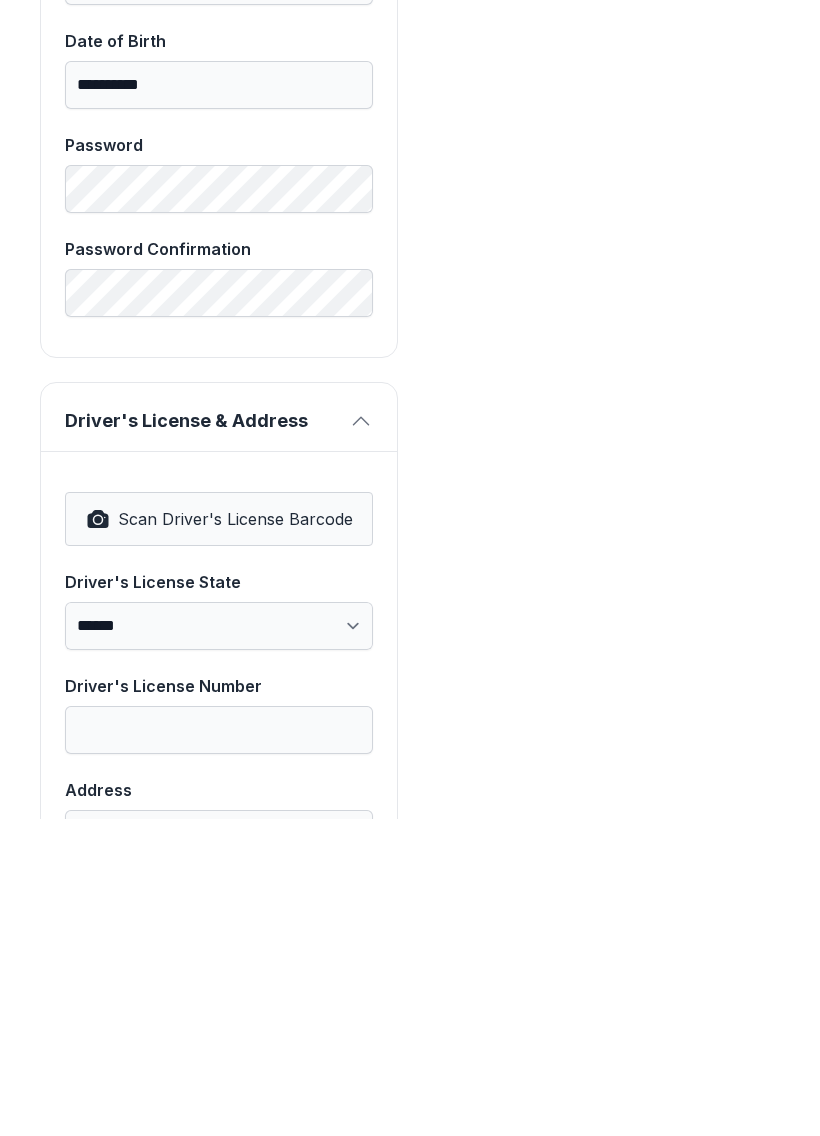 click on "Scan Driver's License Barcode" at bounding box center [235, 836] 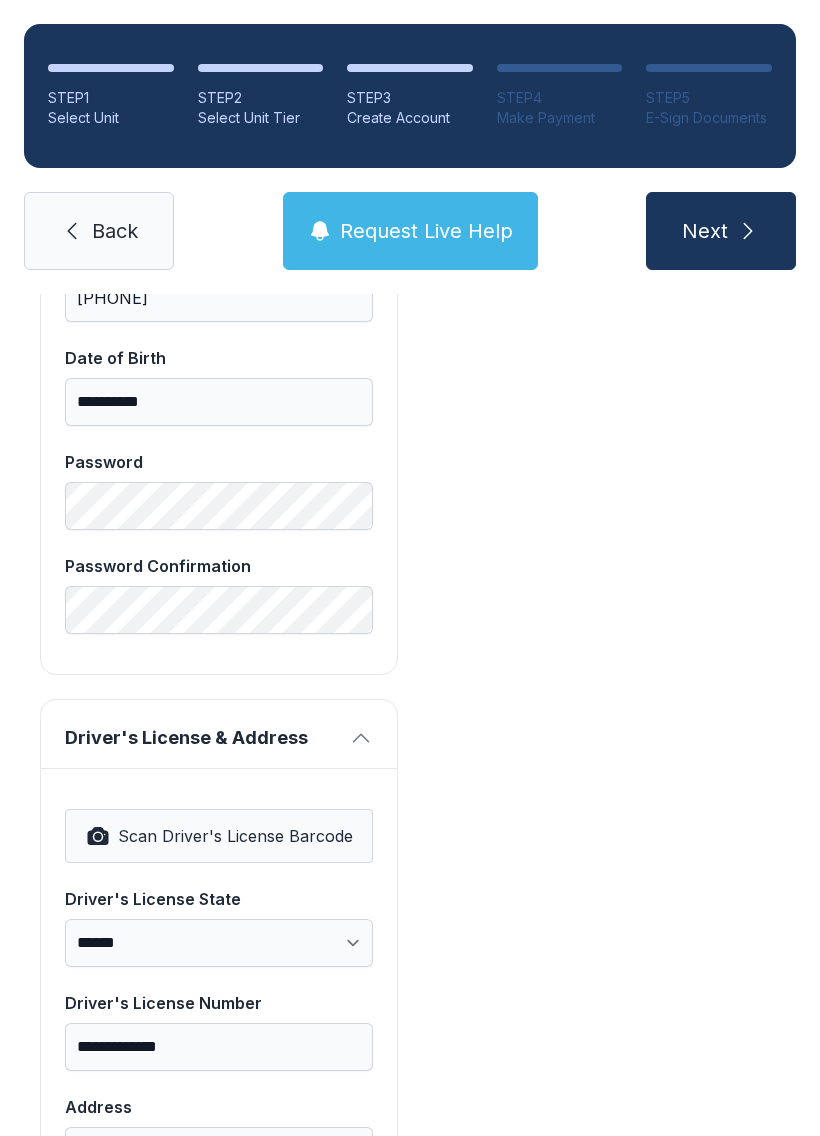 select on "**" 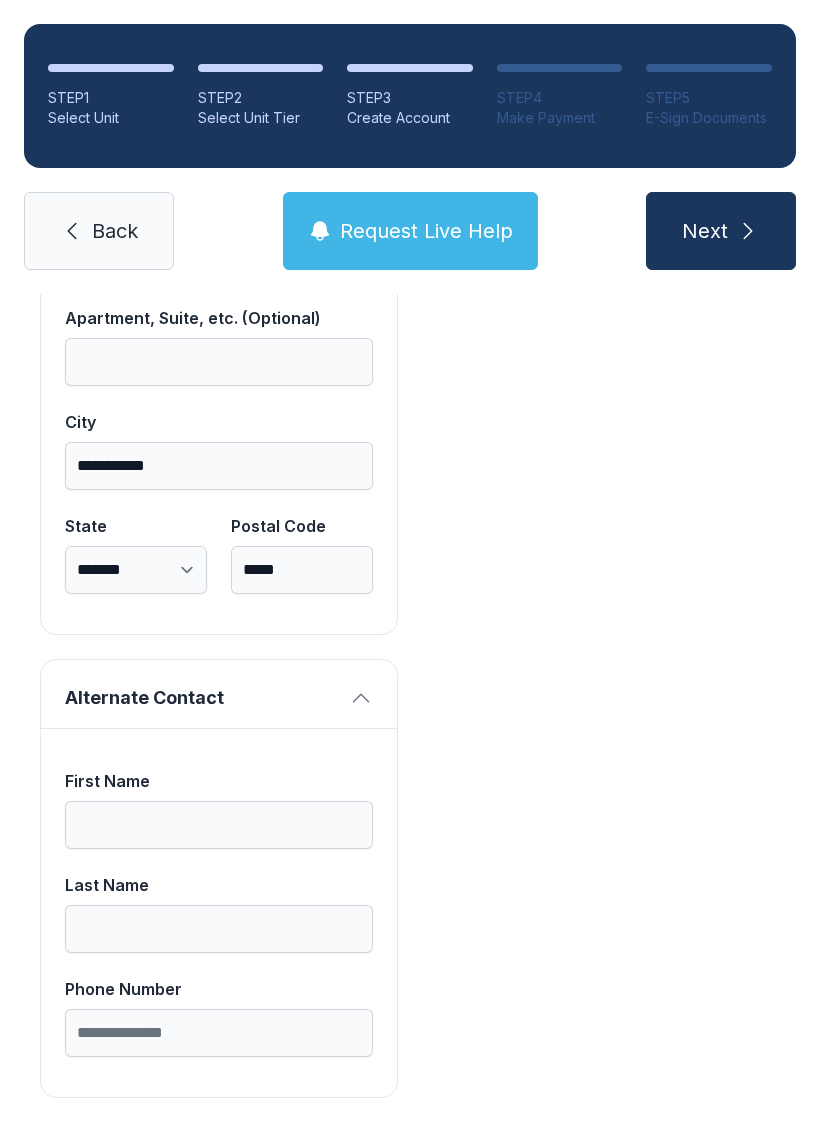 scroll, scrollTop: 1713, scrollLeft: 0, axis: vertical 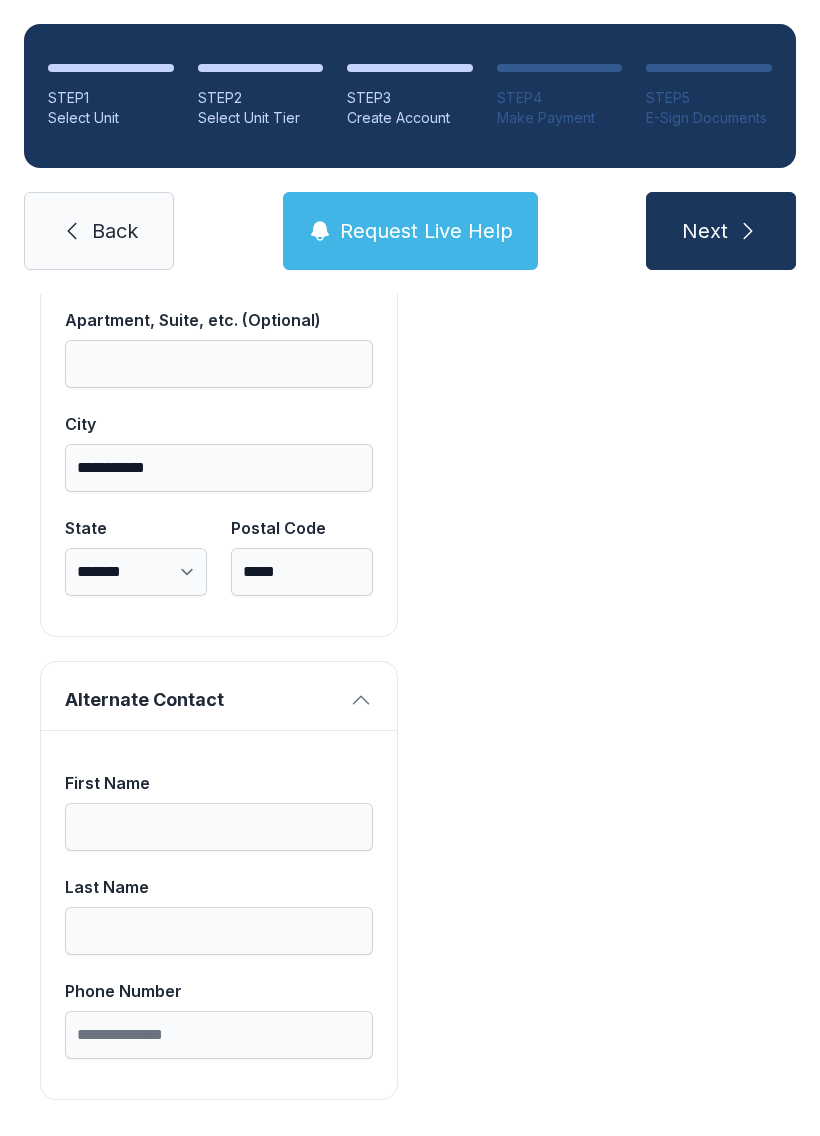 click 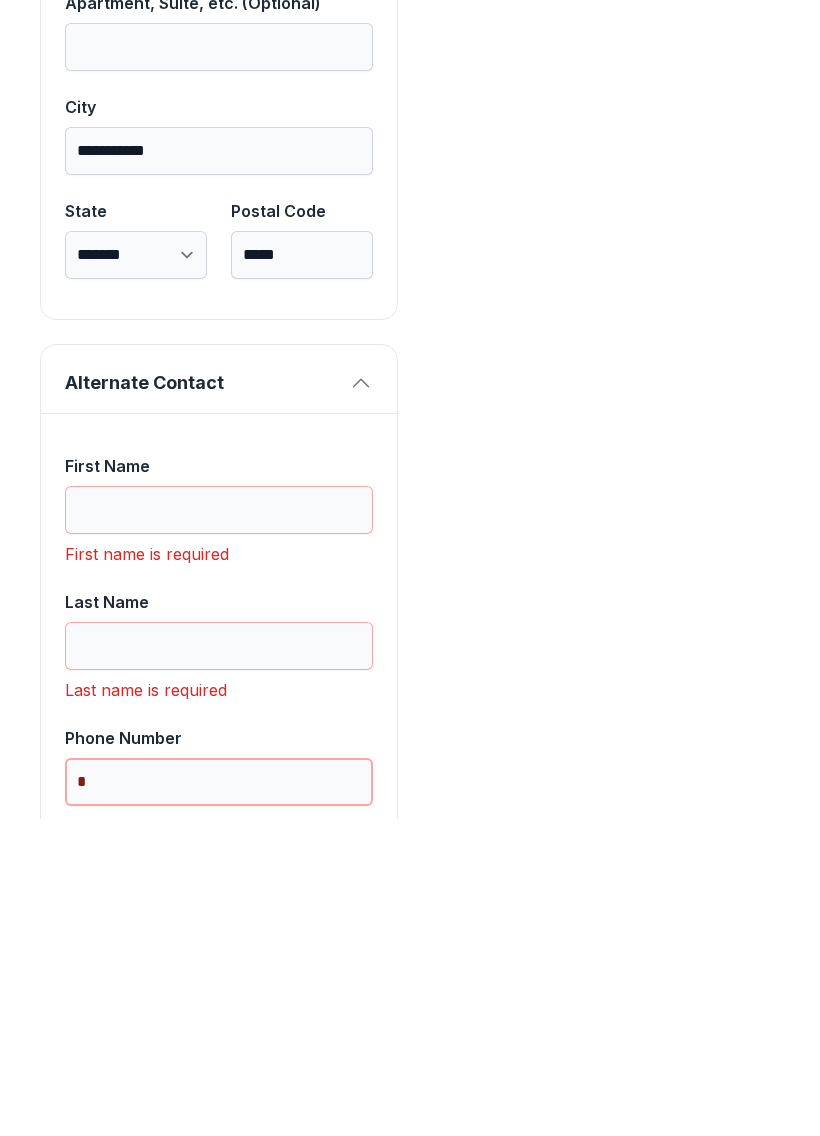 type on "*" 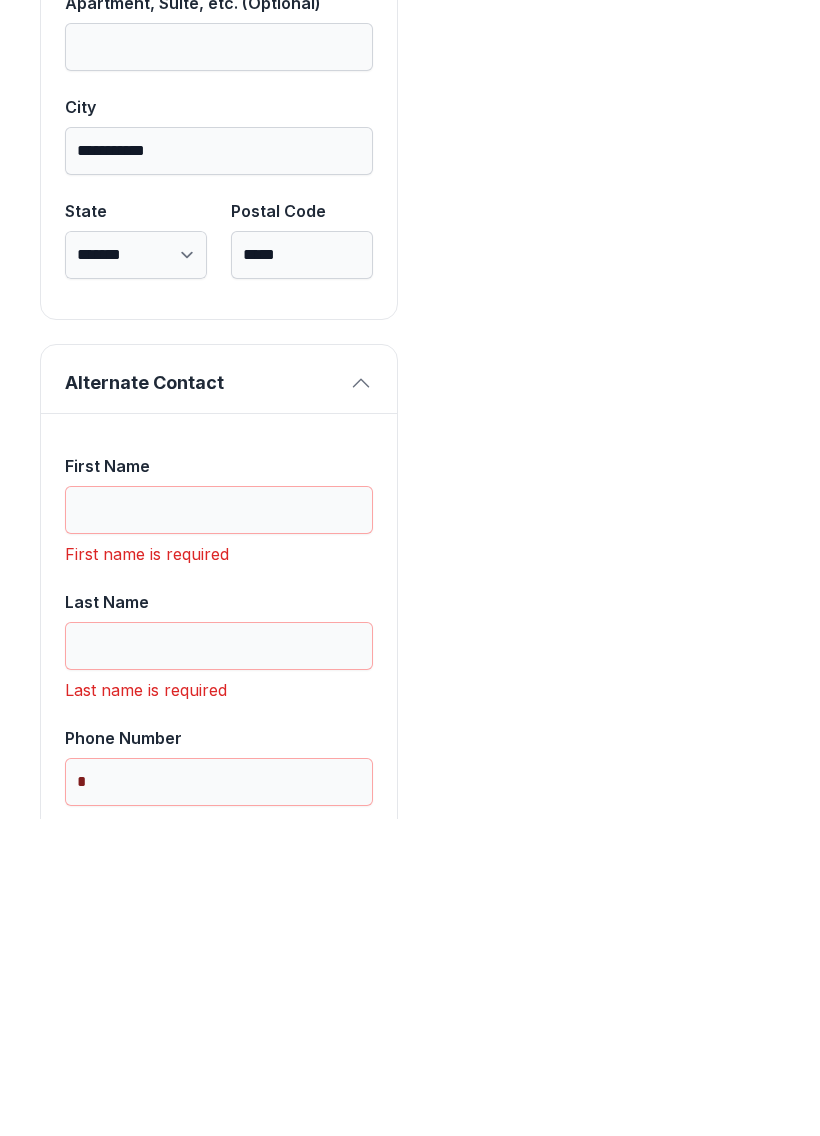 click on "First Name" at bounding box center (219, 827) 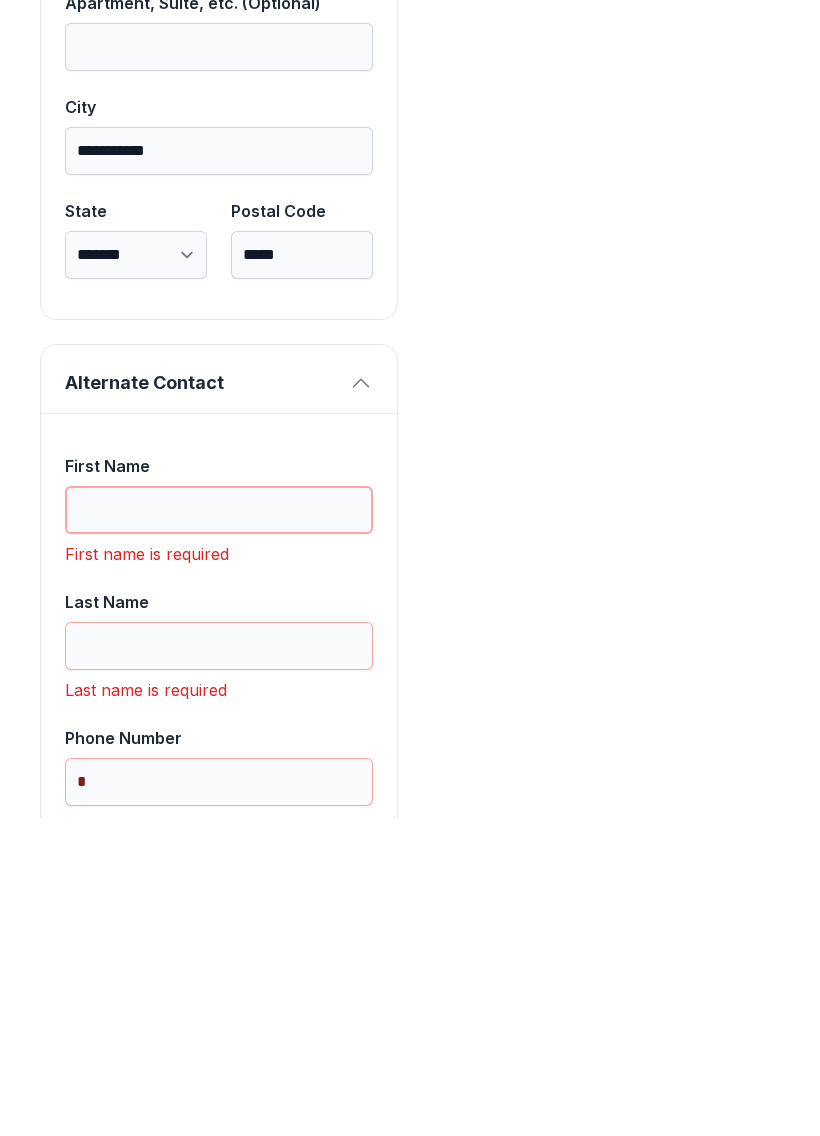 type 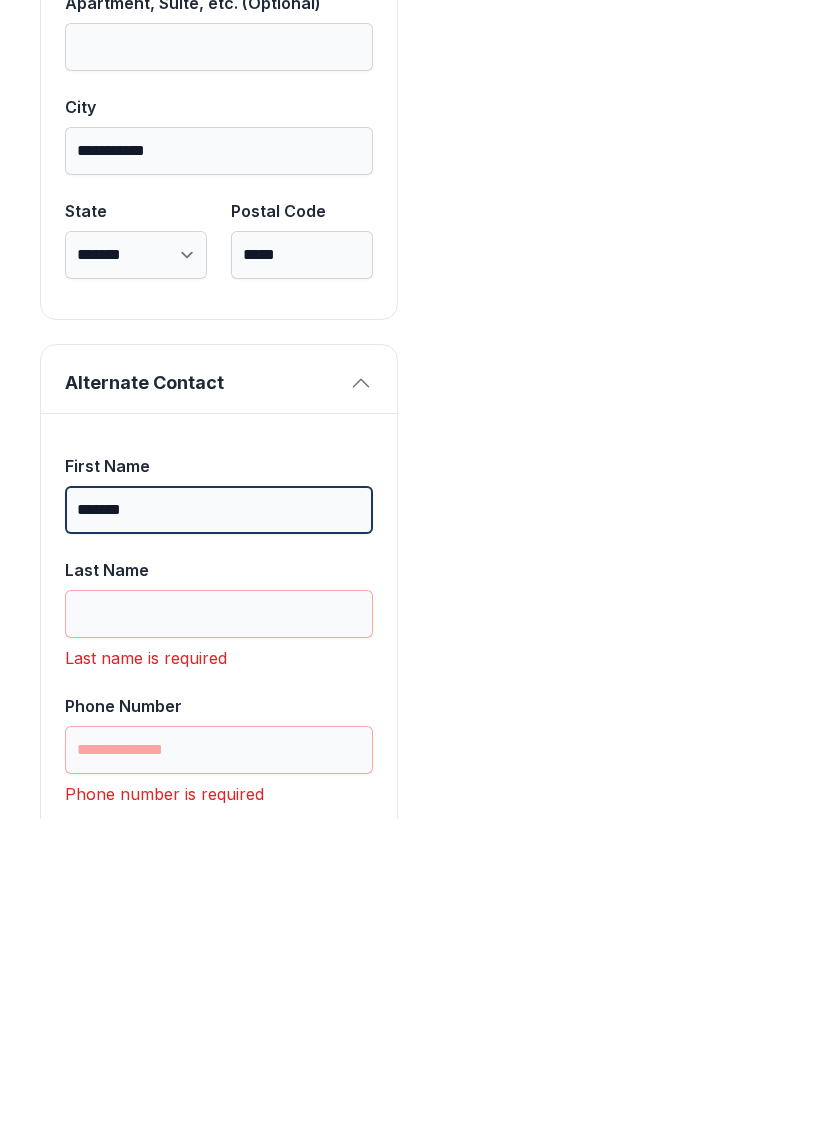 type on "*******" 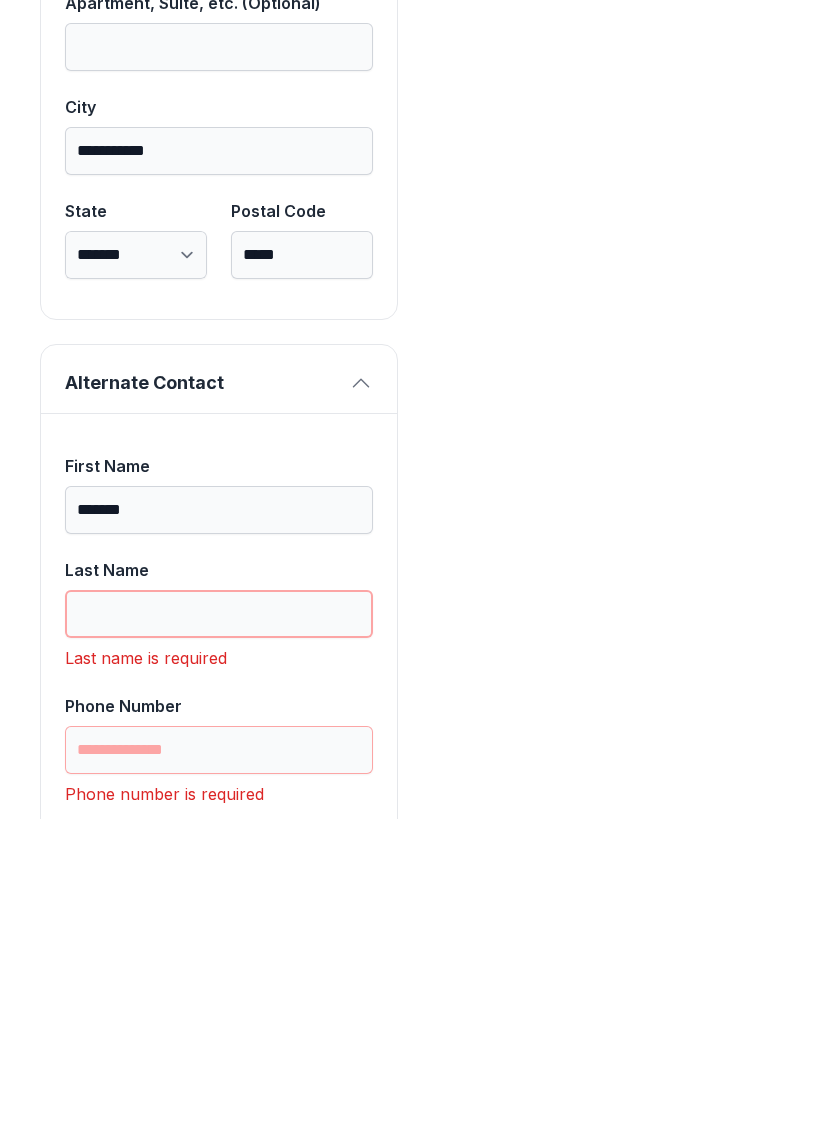 click on "Last Name" at bounding box center [219, 931] 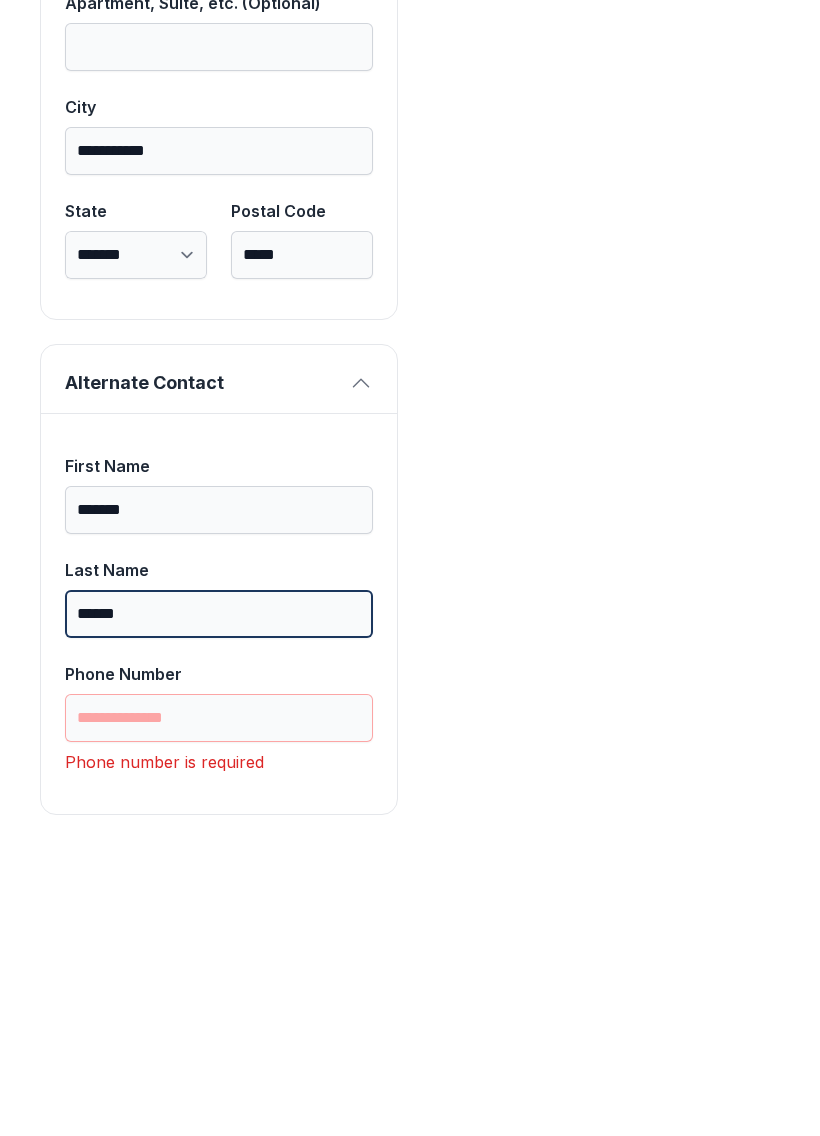 type on "******" 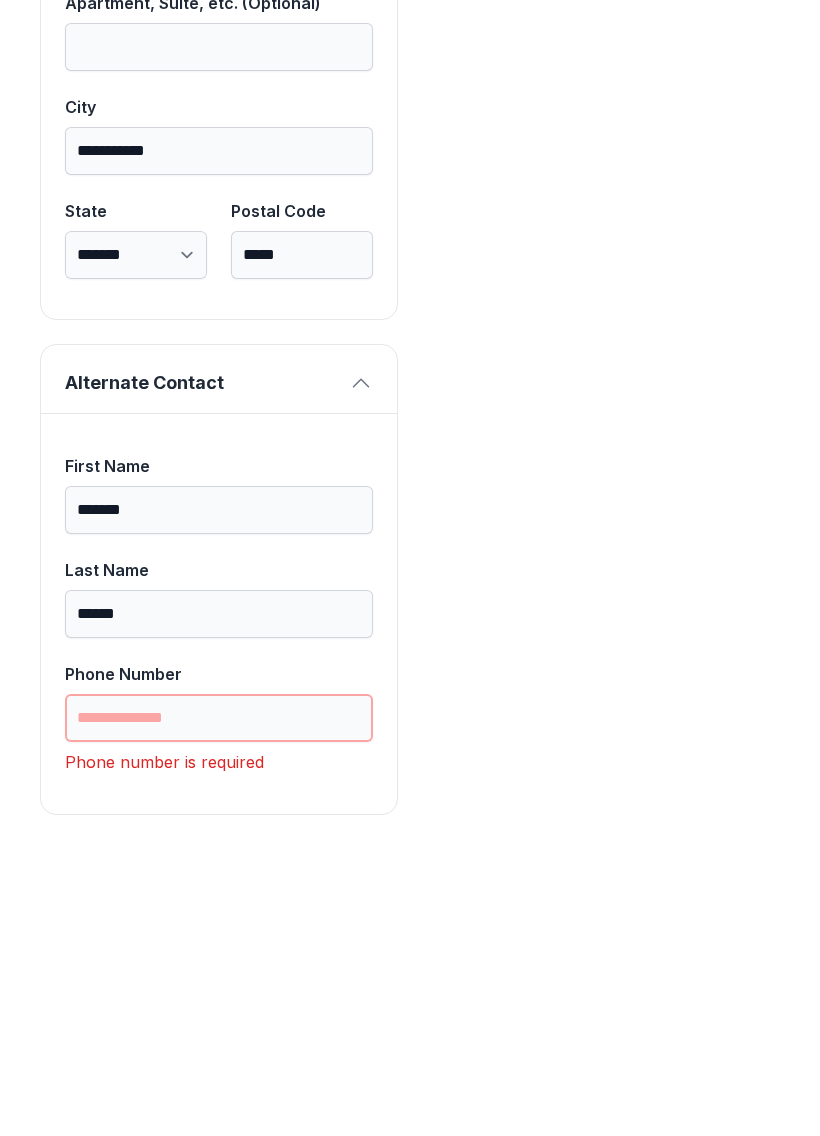 click on "Phone Number" at bounding box center (219, 1035) 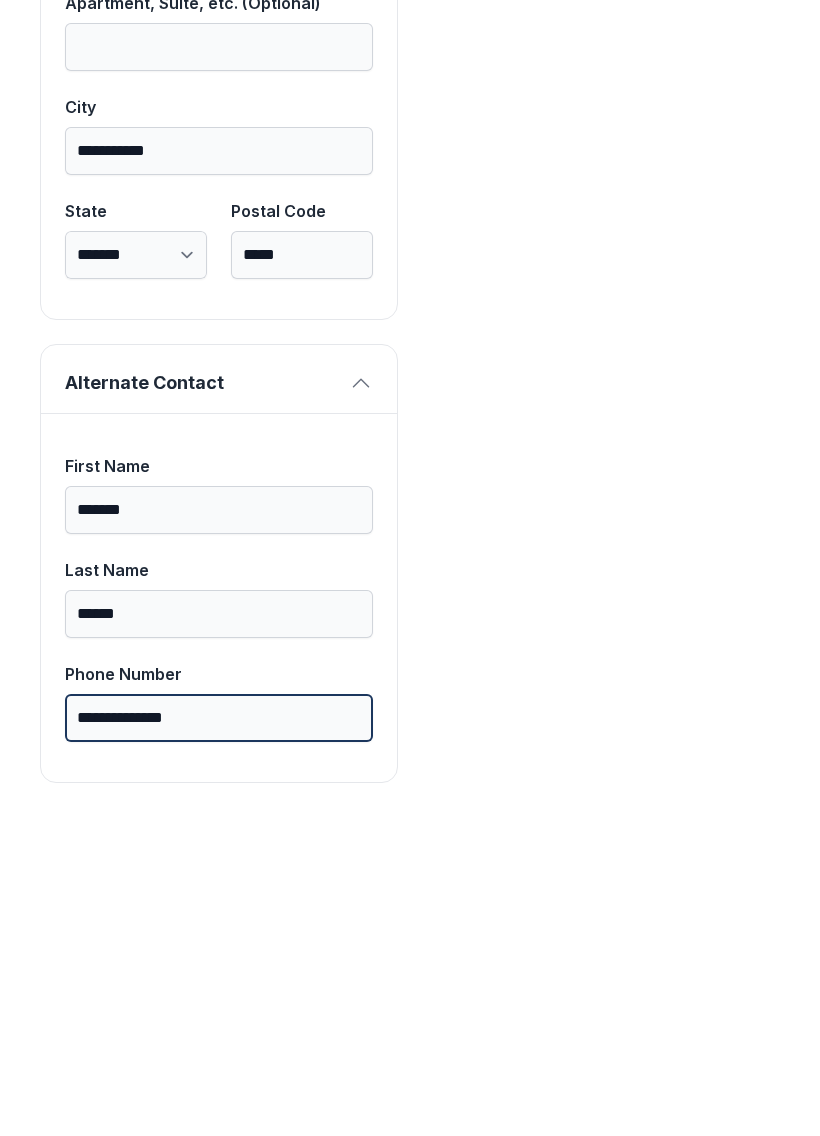 type on "**********" 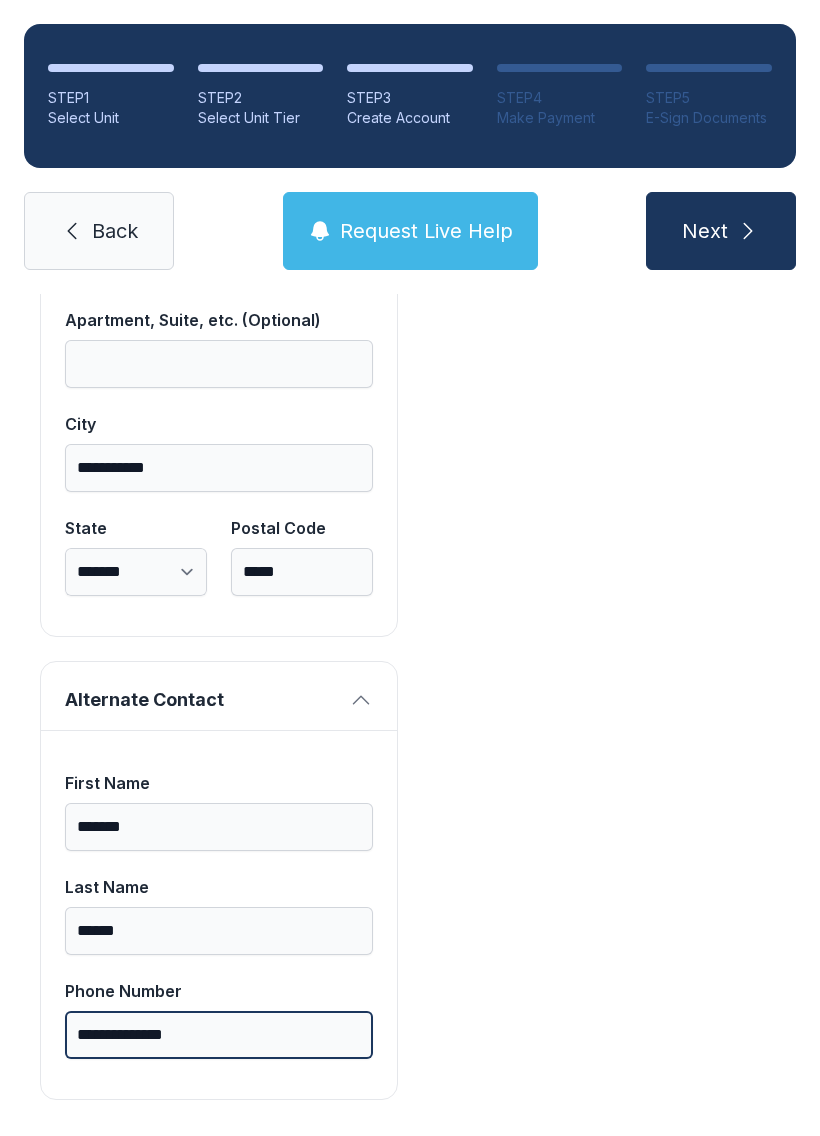 scroll, scrollTop: 0, scrollLeft: 0, axis: both 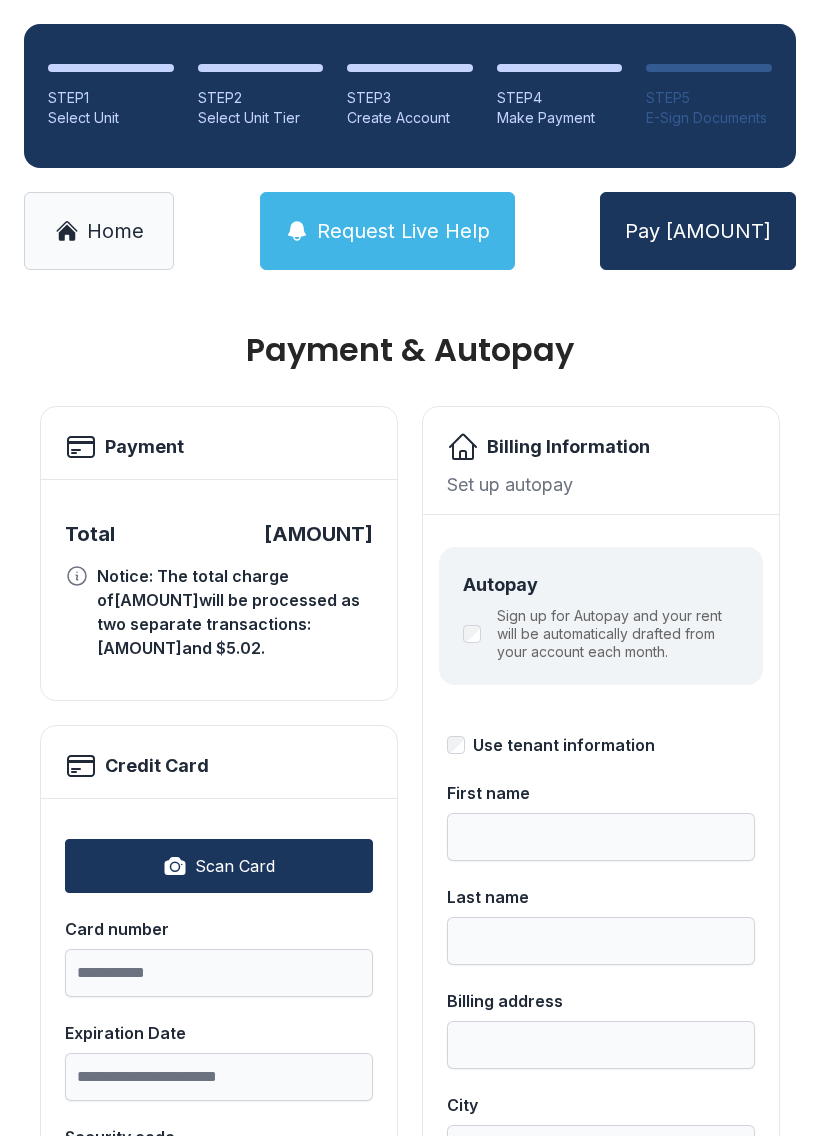 click on "Scan Card" at bounding box center (219, 866) 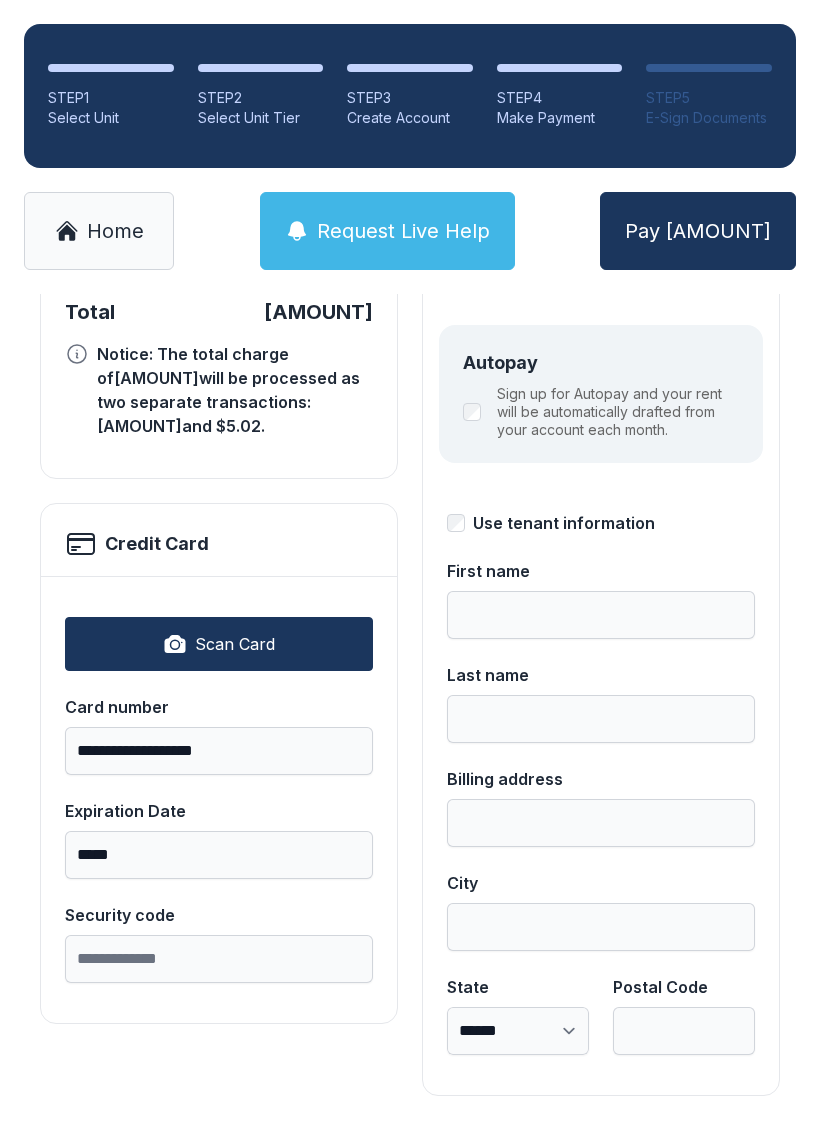 scroll, scrollTop: 218, scrollLeft: 0, axis: vertical 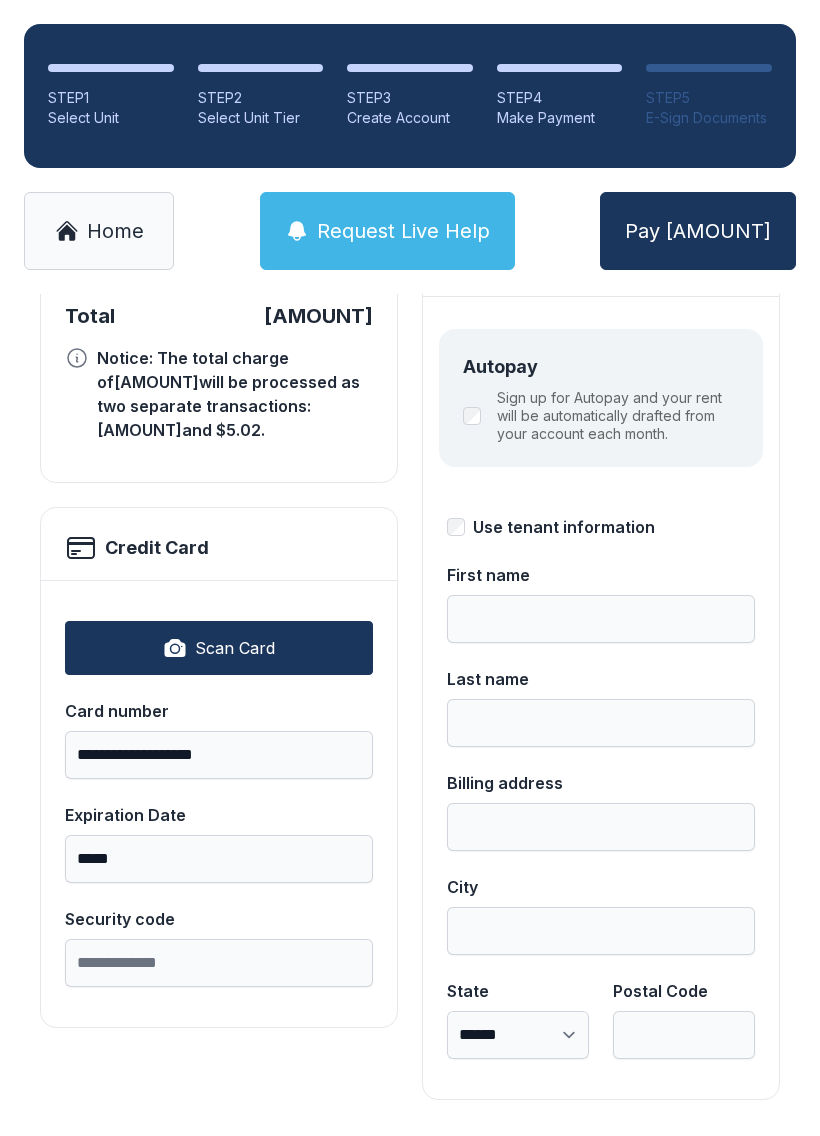 click on "Security code" at bounding box center (219, 963) 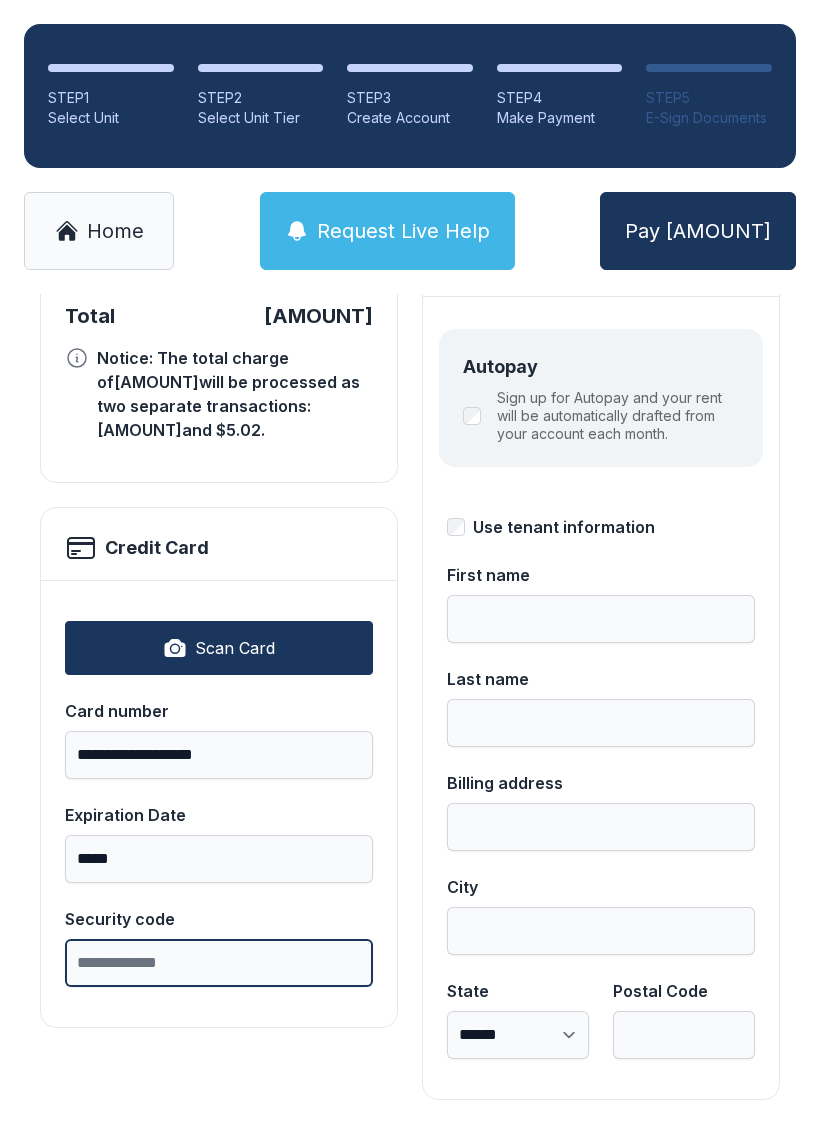 scroll, scrollTop: 44, scrollLeft: 0, axis: vertical 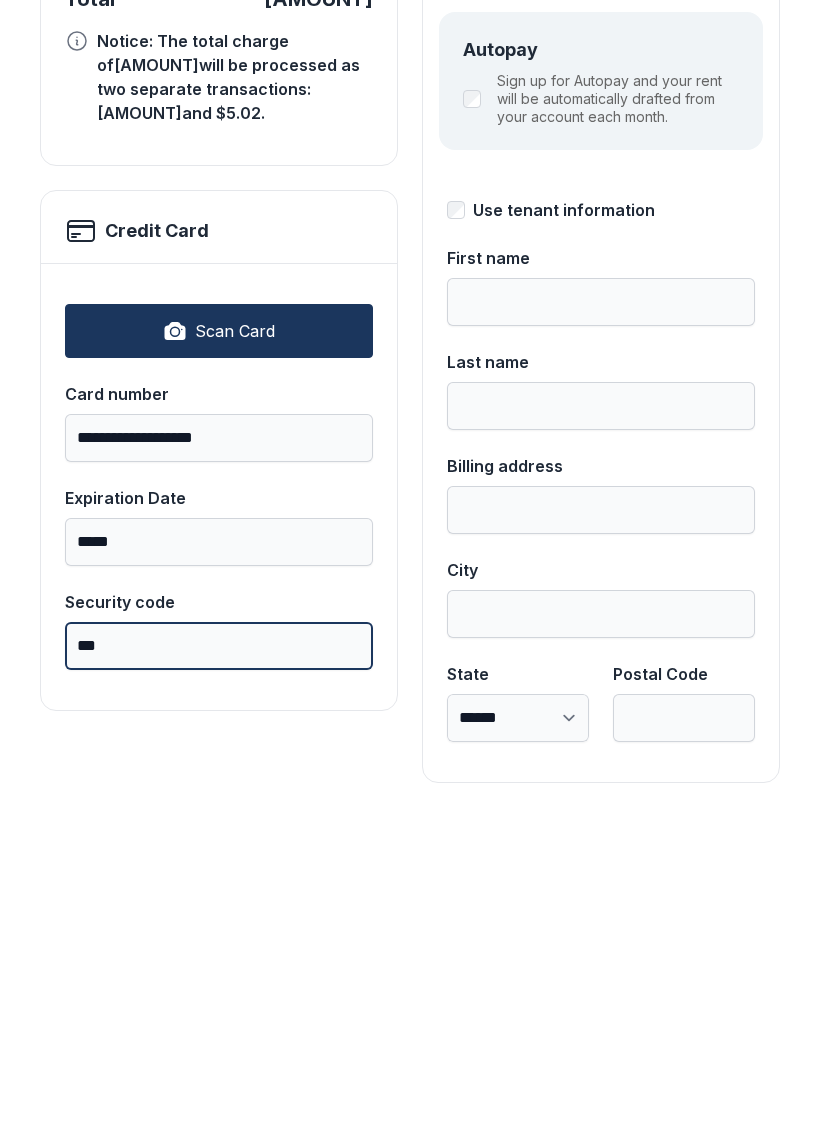 type on "***" 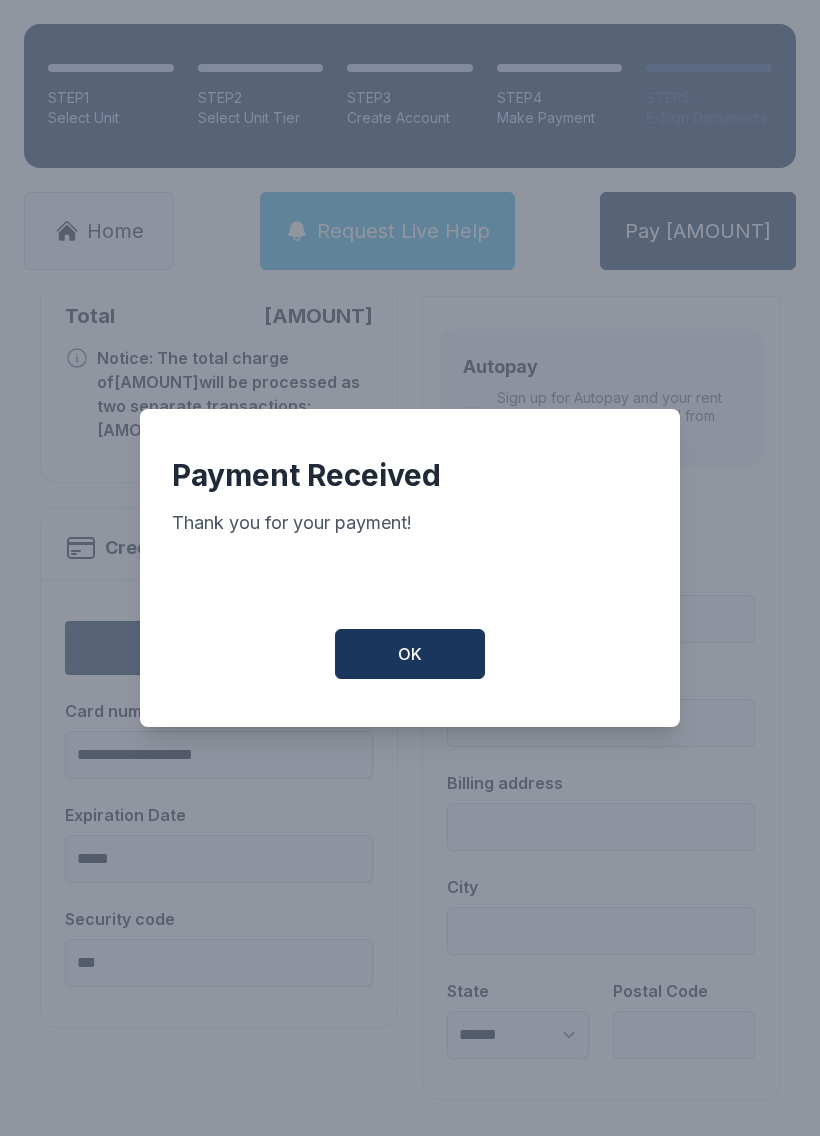 click on "OK" at bounding box center [410, 654] 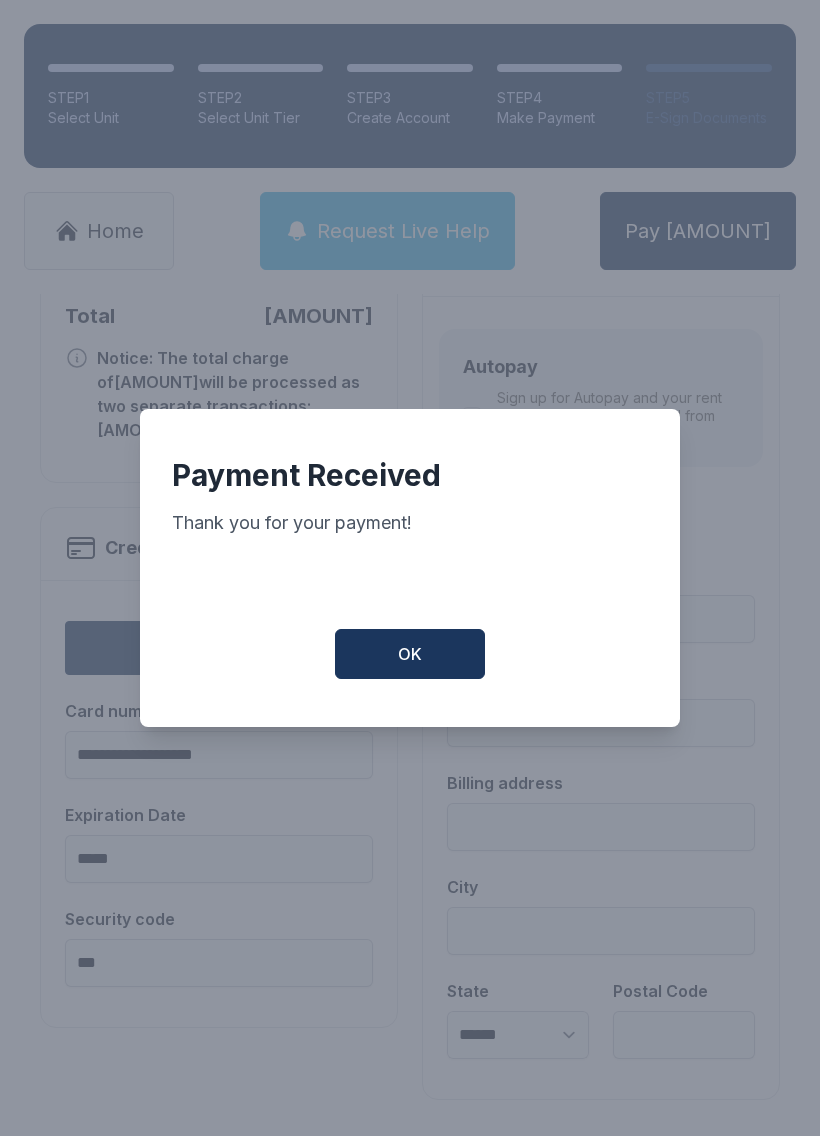 scroll, scrollTop: 0, scrollLeft: 0, axis: both 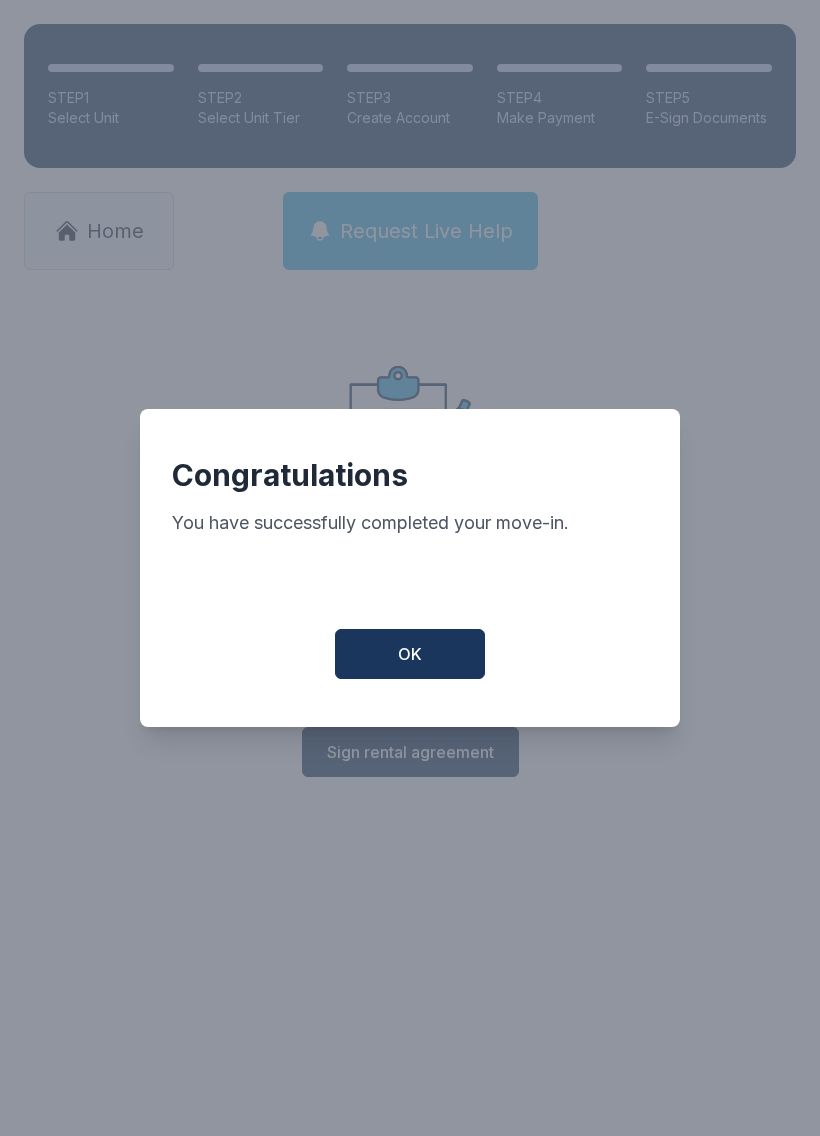 click on "OK" at bounding box center (410, 654) 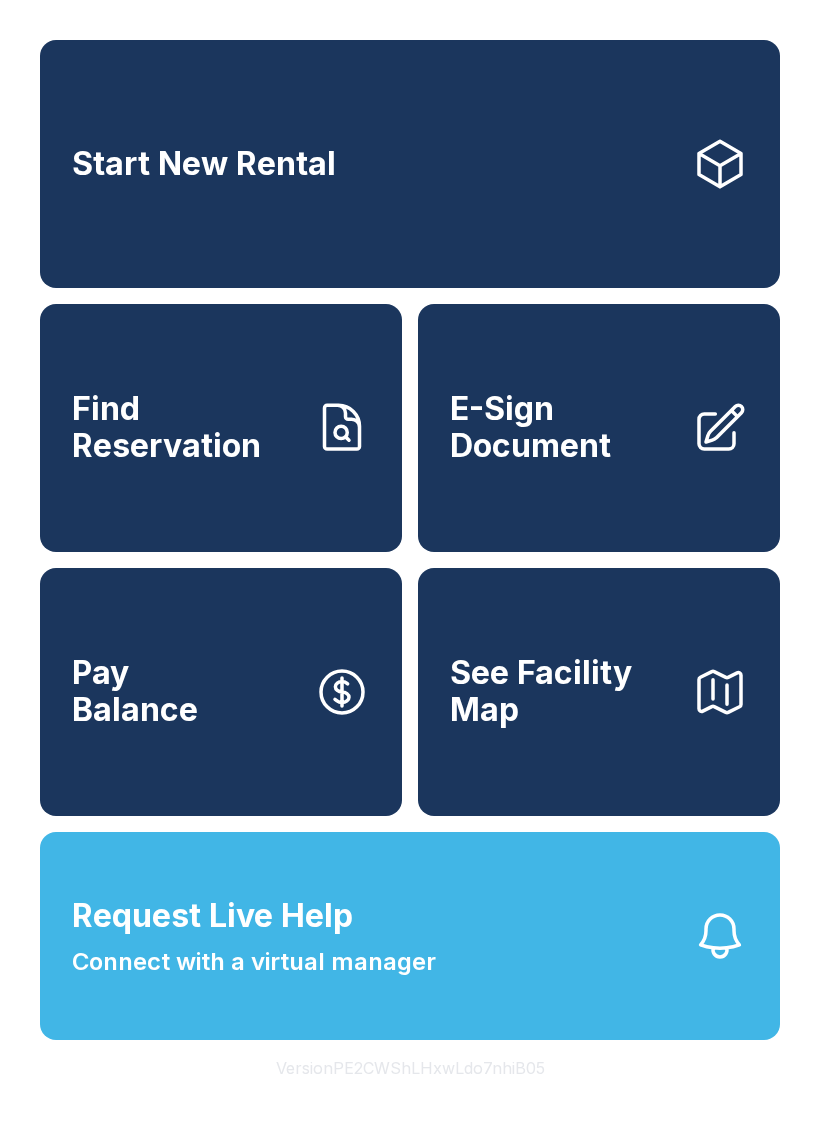 click on "Request Live Help Connect with a virtual manager" at bounding box center (410, 936) 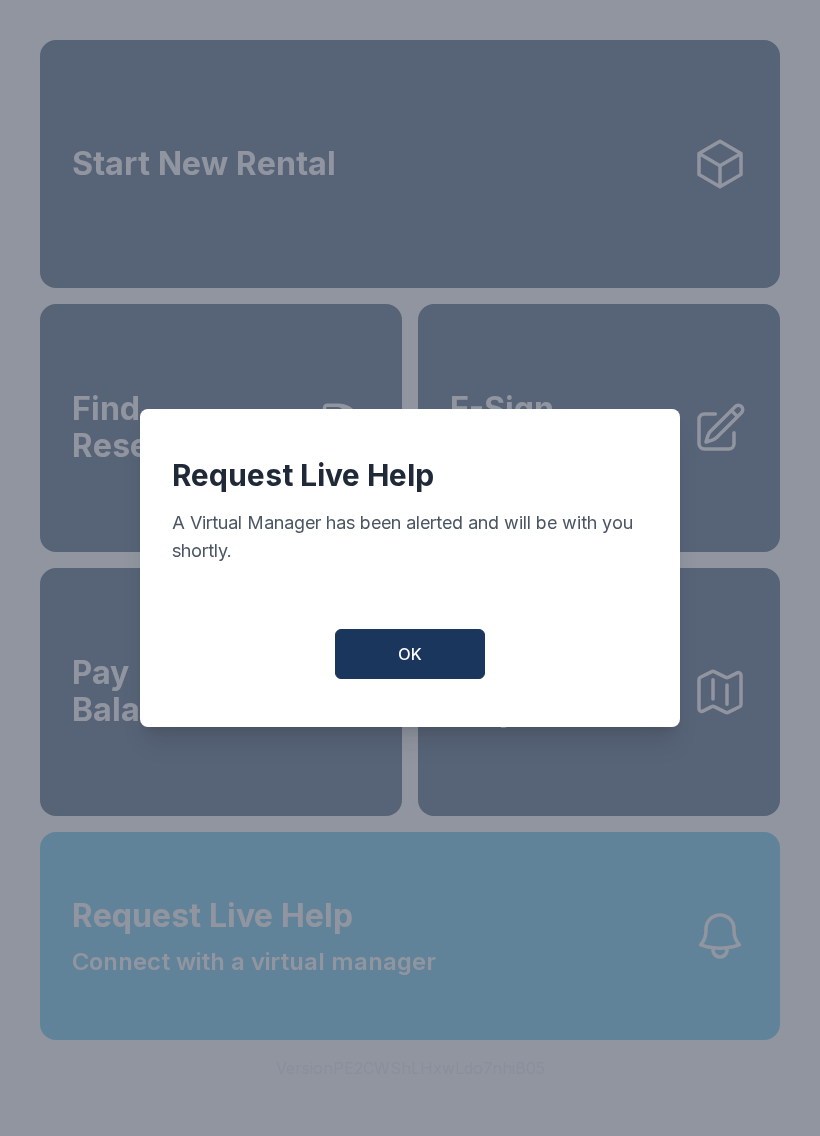 click on "OK" at bounding box center [410, 654] 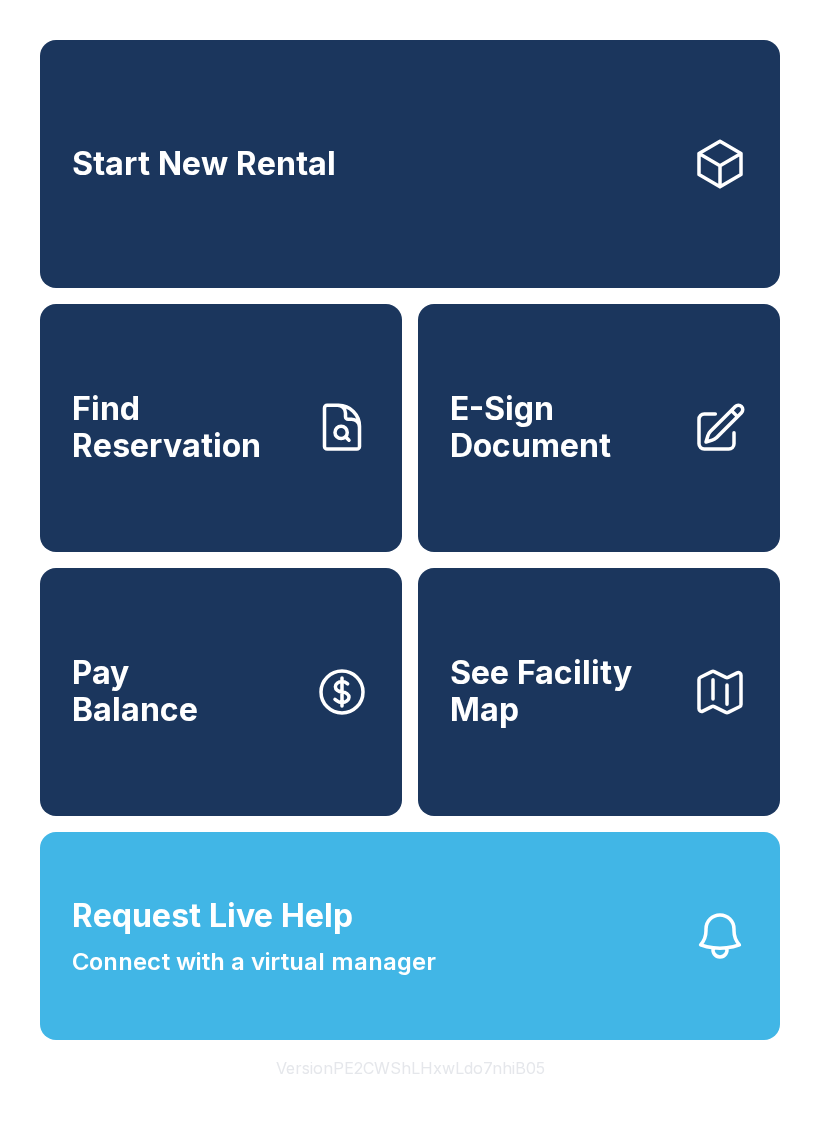 click on "See Facility Map" at bounding box center (599, 692) 